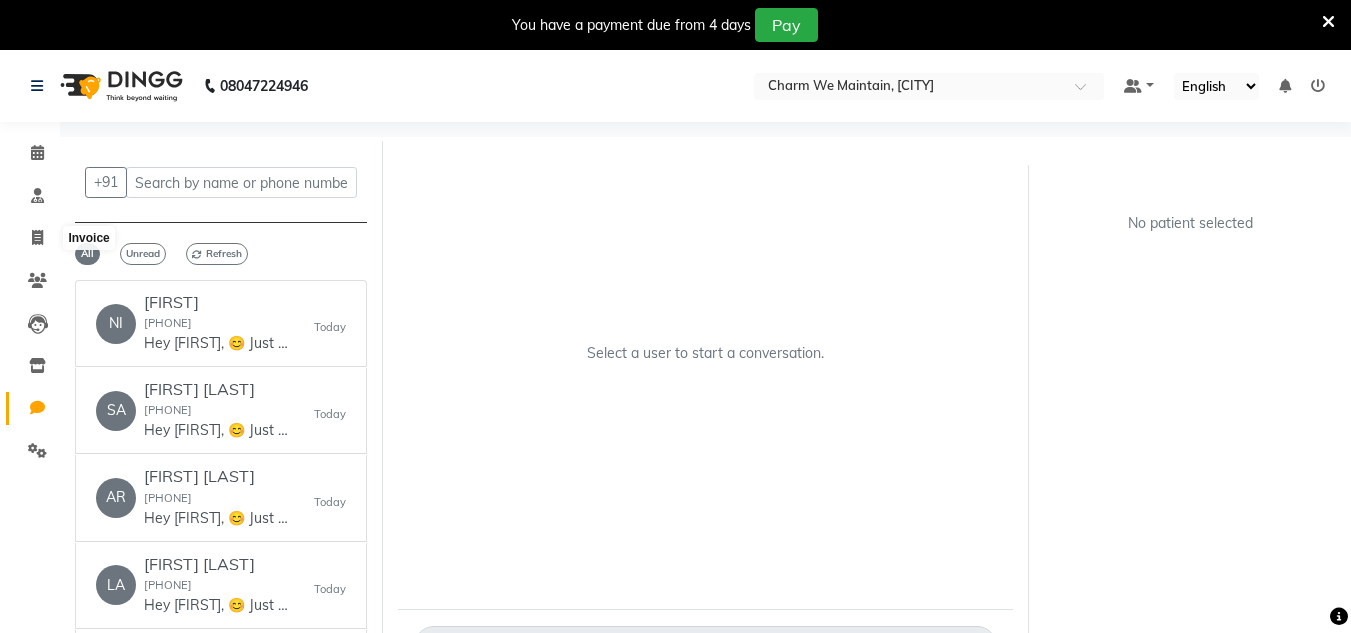scroll, scrollTop: 0, scrollLeft: 0, axis: both 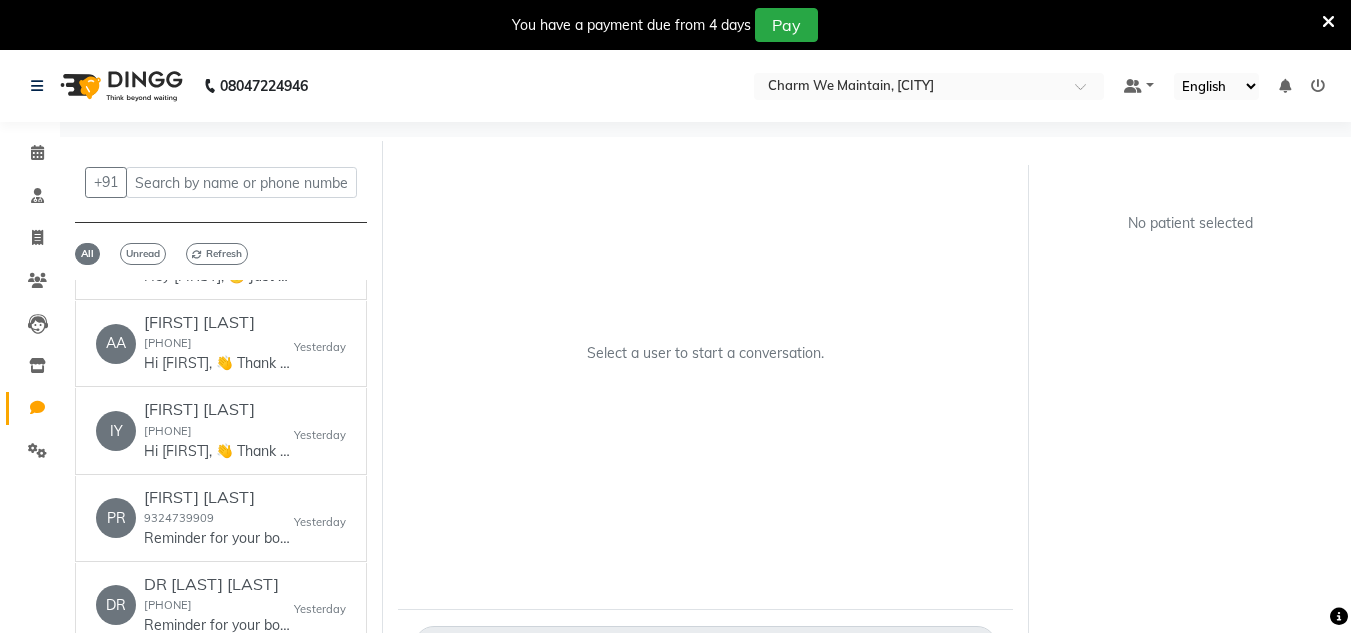 click on "Calendar" 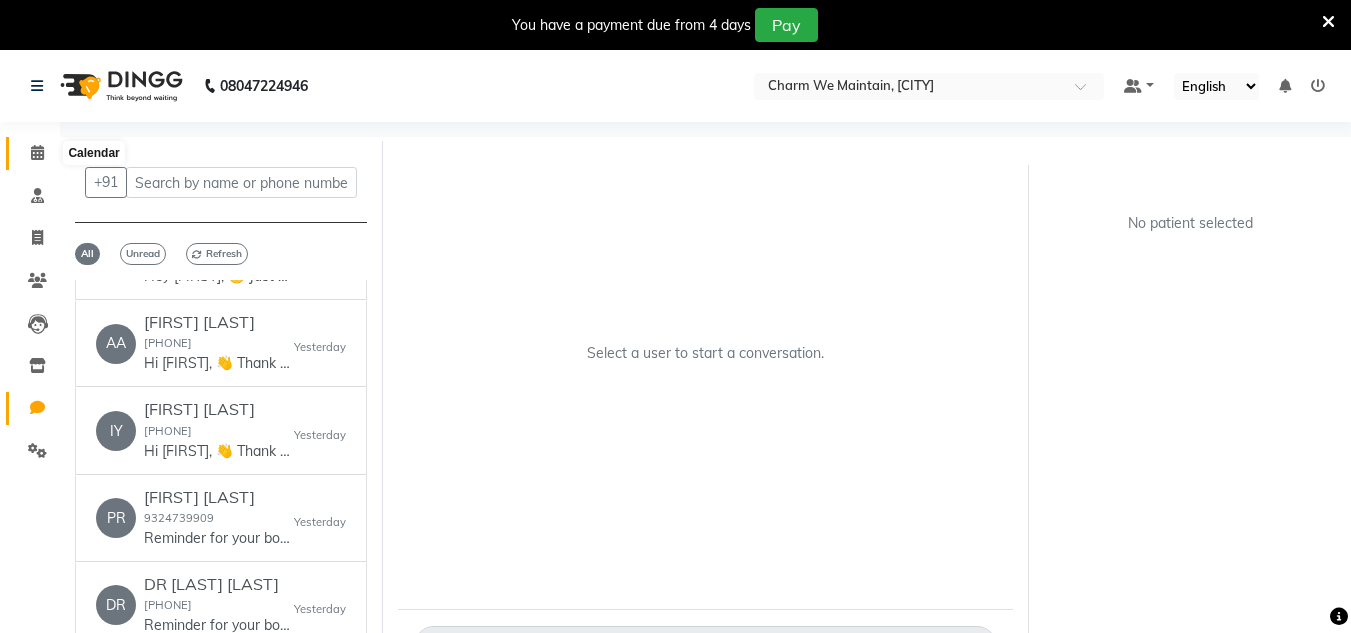 click 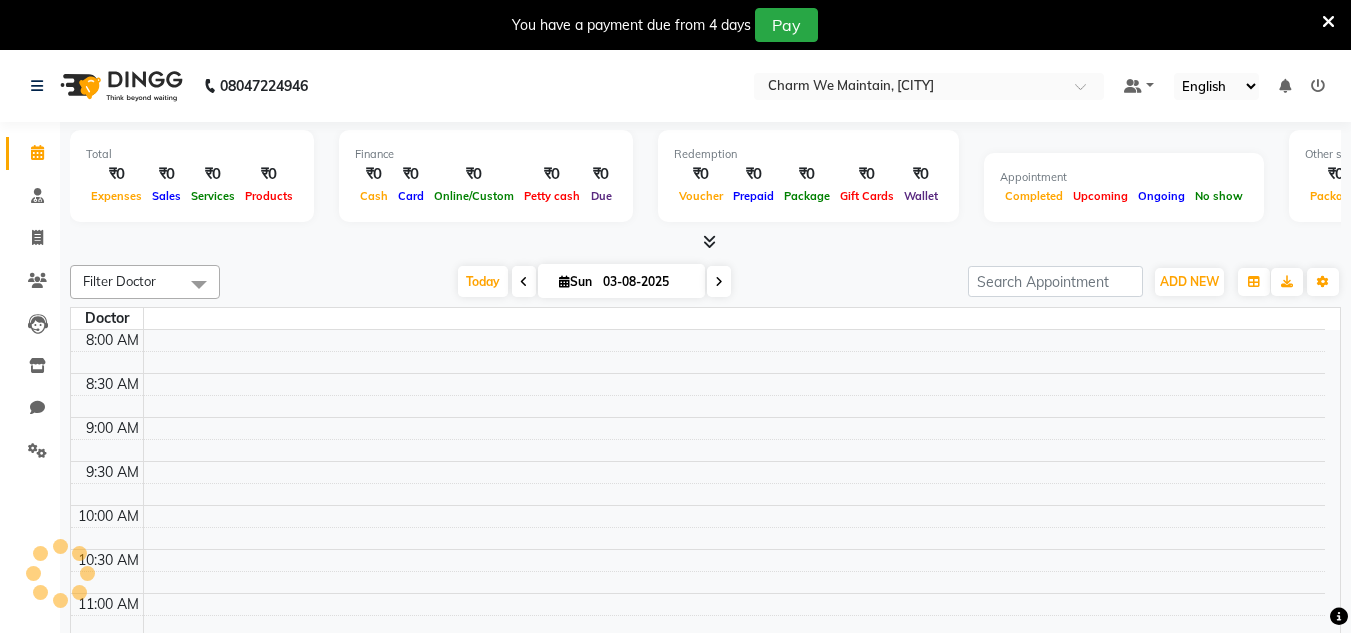 scroll, scrollTop: 969, scrollLeft: 0, axis: vertical 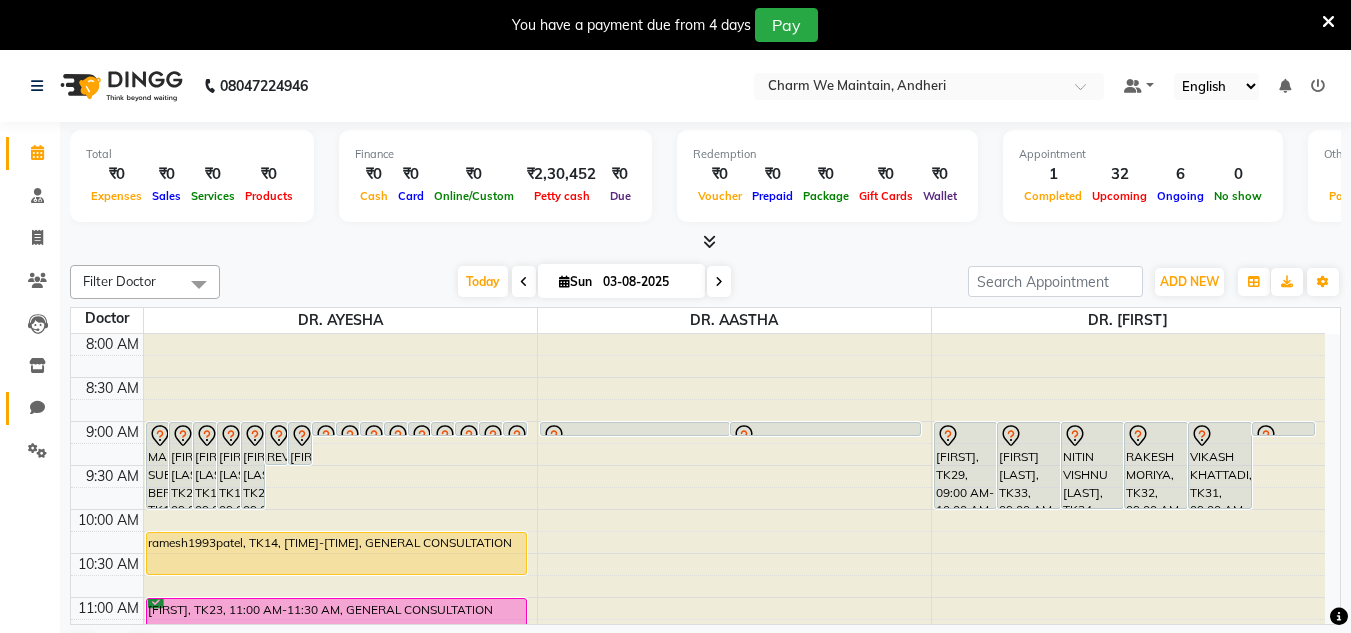 click on "Chat" 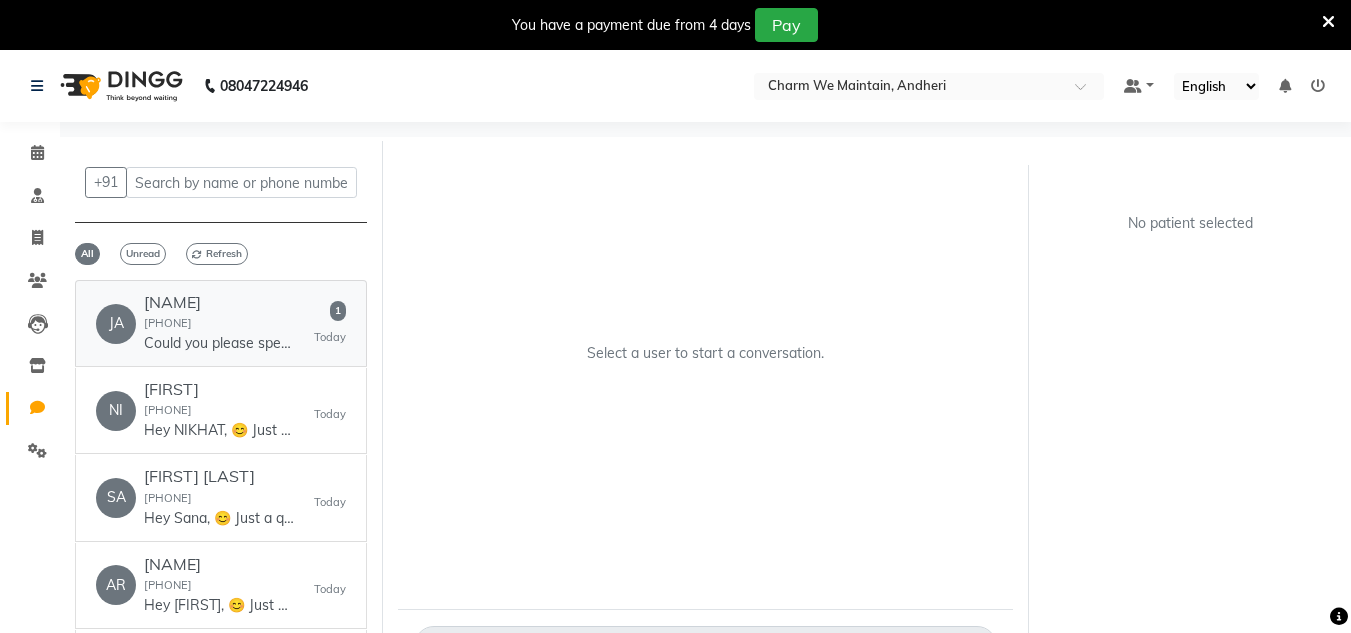 click on "JA   JAGRUTI PARIHAR  9137647162  Could you please specify which service you’d like to book? This will help me check availability for your preferred time." 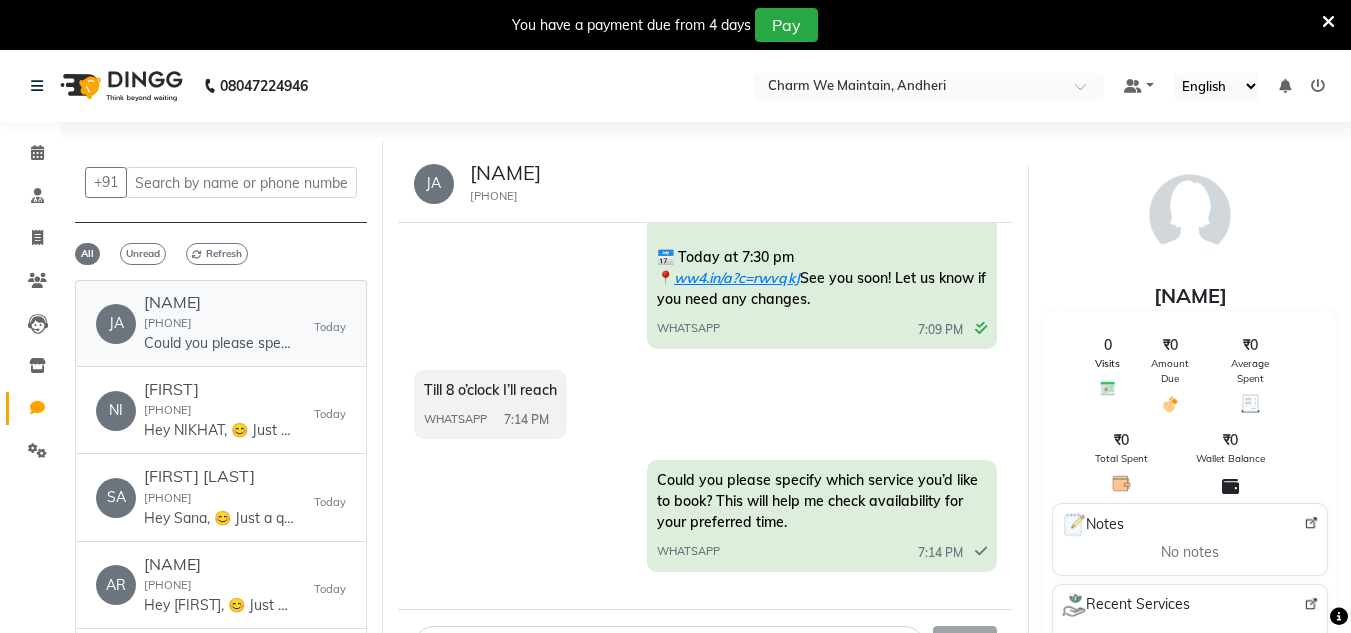 scroll, scrollTop: 735, scrollLeft: 0, axis: vertical 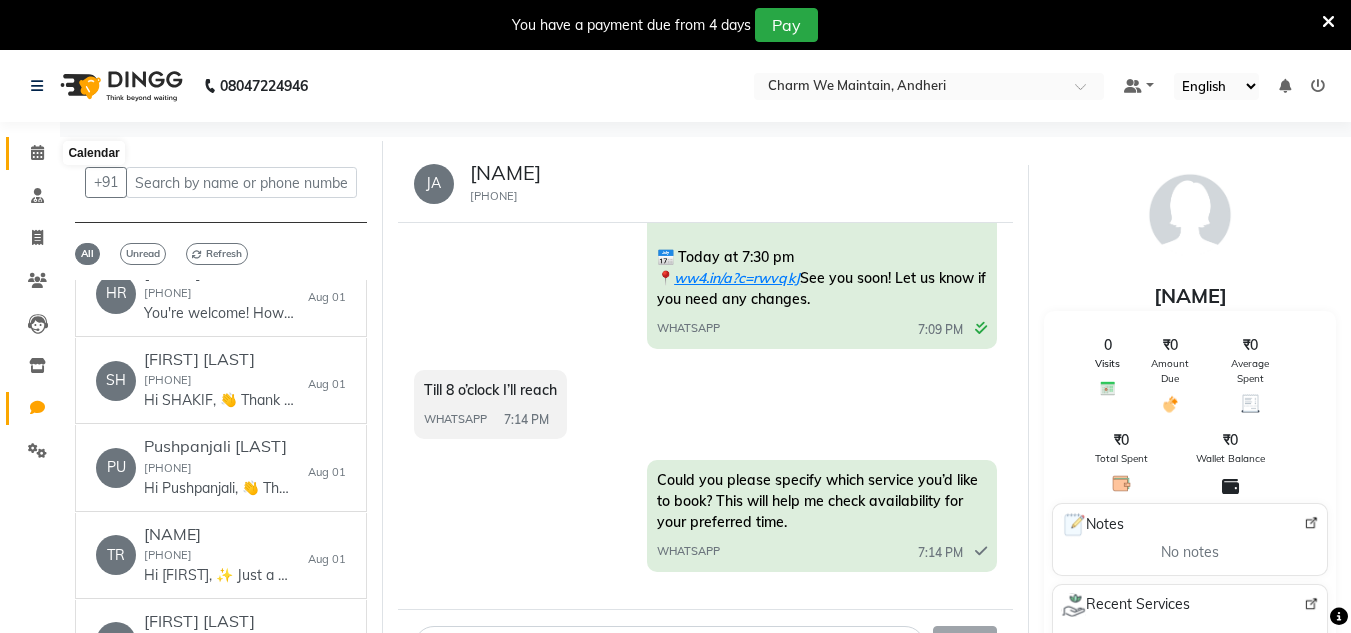 click 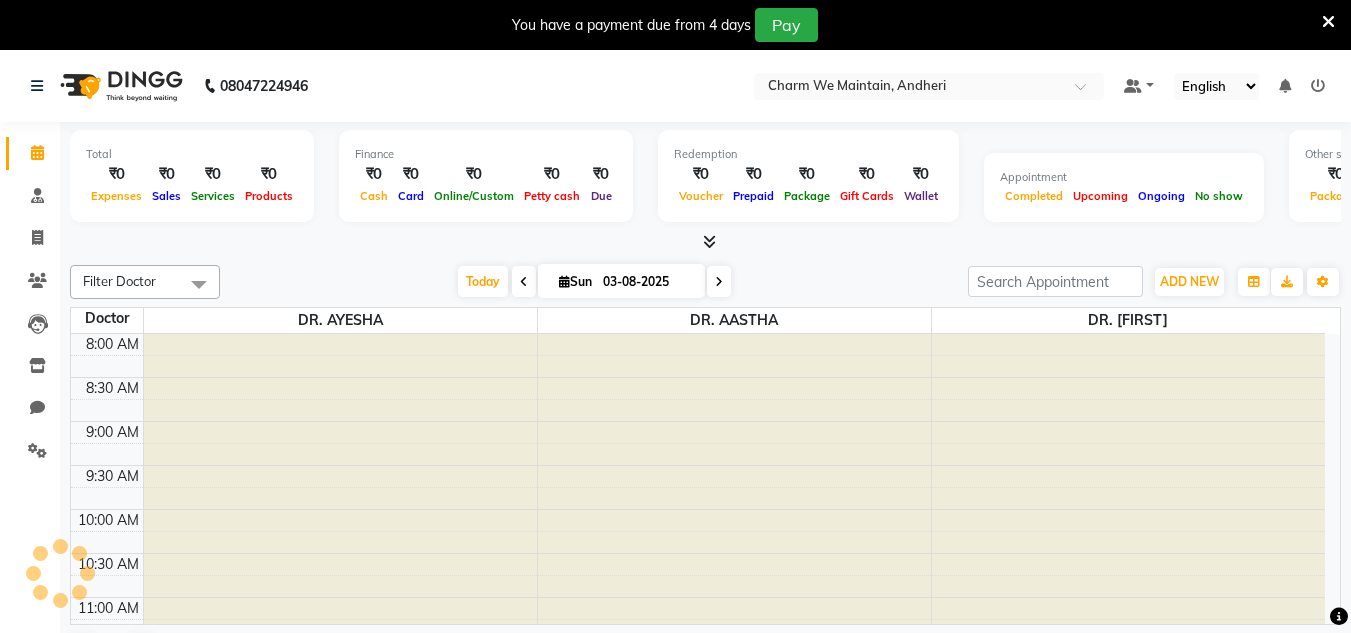scroll, scrollTop: 0, scrollLeft: 0, axis: both 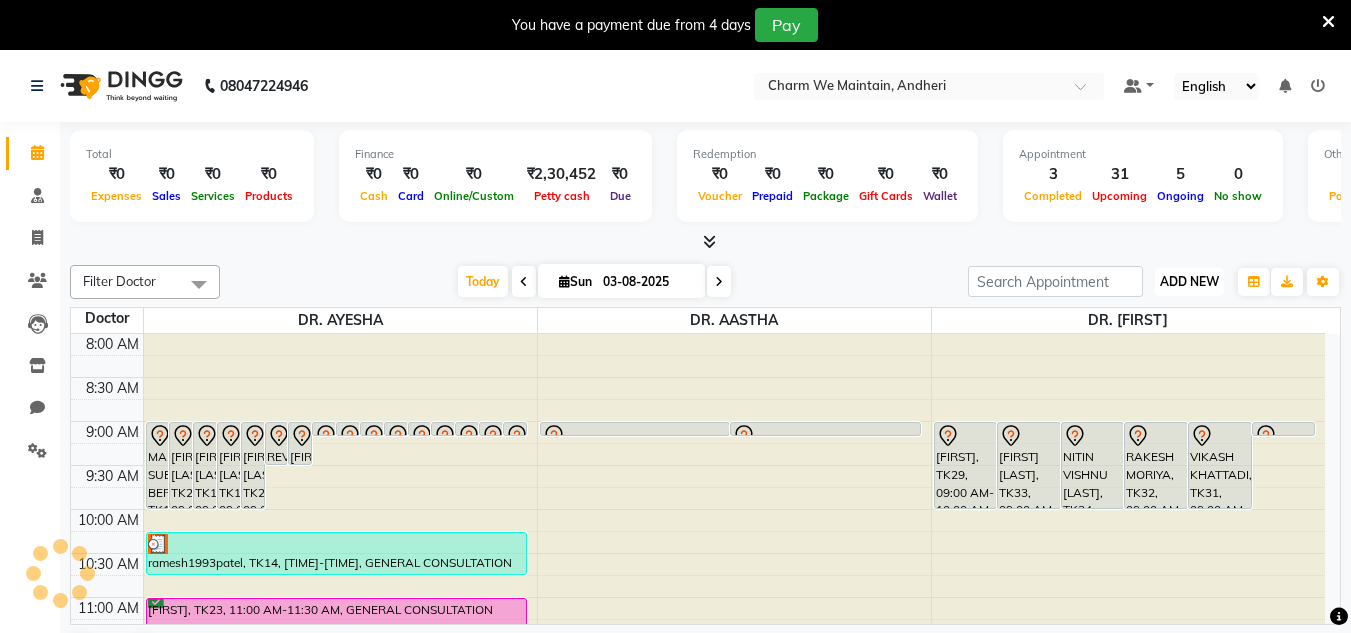 click on "ADD NEW" at bounding box center (1189, 281) 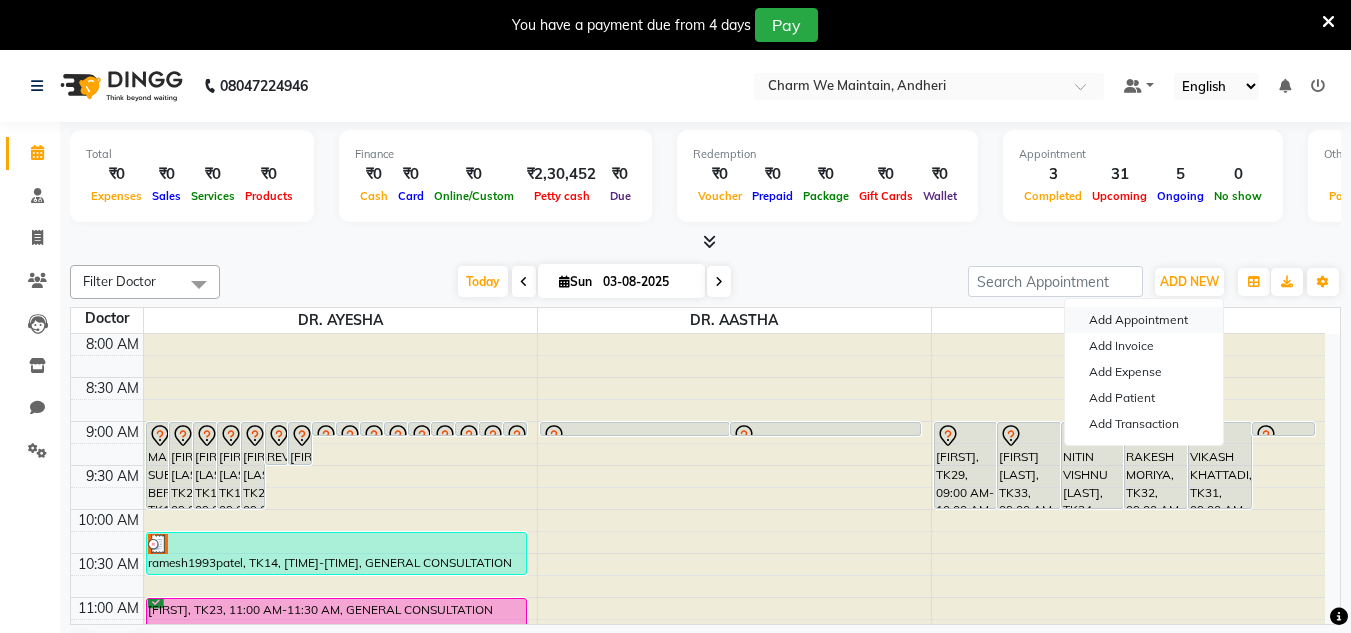 click on "Add Appointment" at bounding box center (1144, 320) 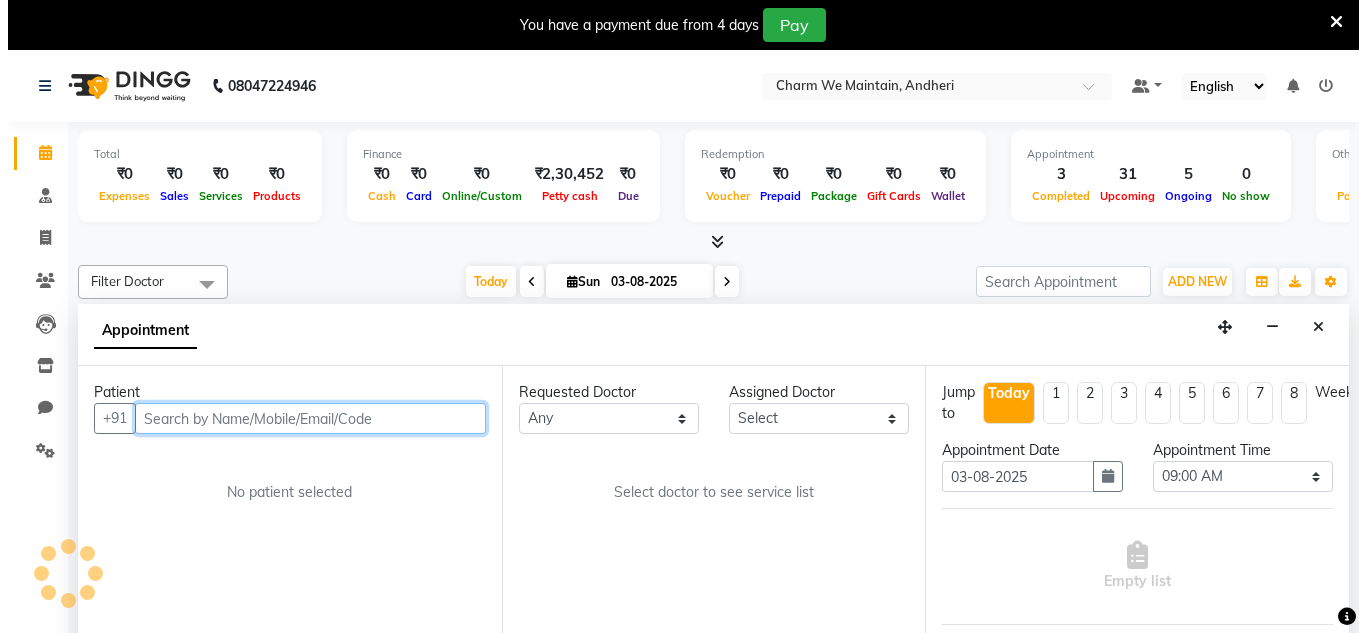 scroll, scrollTop: 51, scrollLeft: 0, axis: vertical 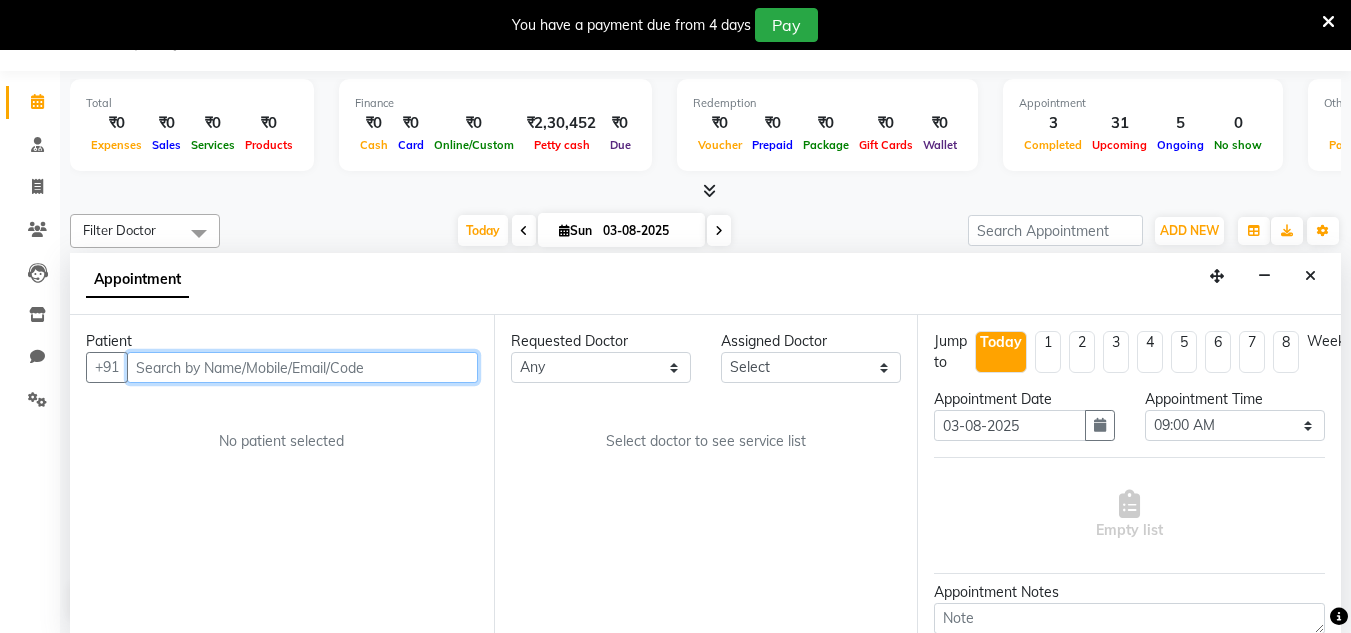 paste on "8482866731" 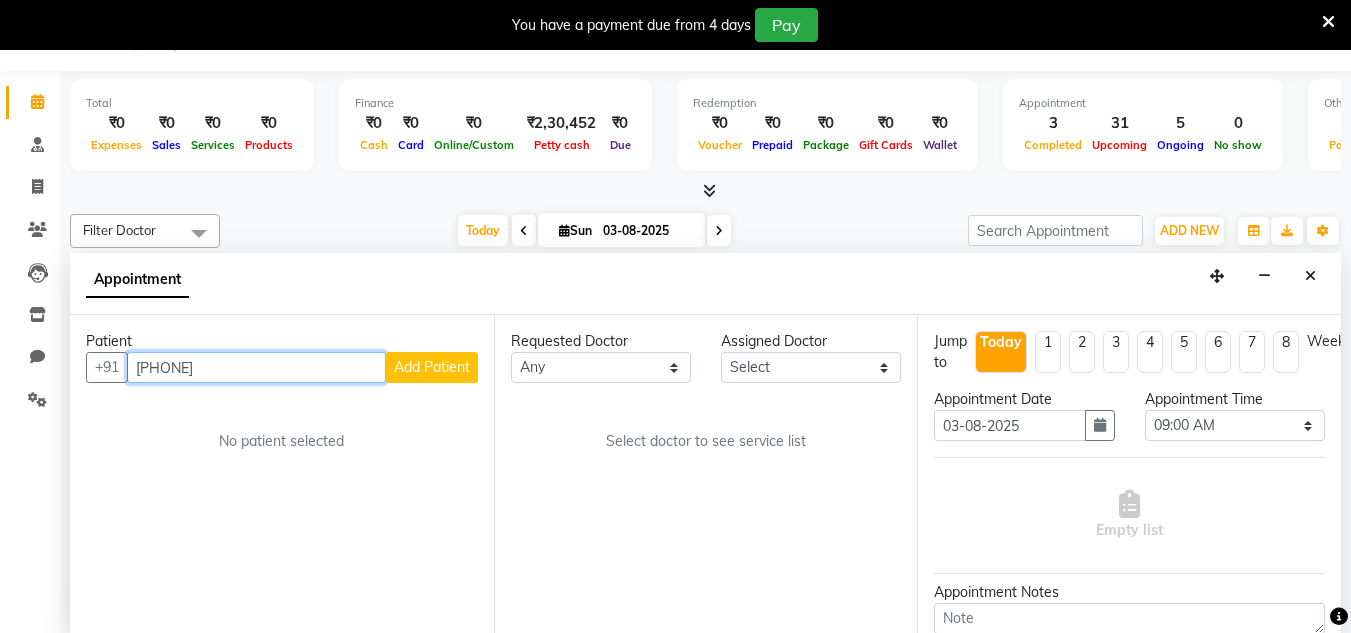type on "8482866731" 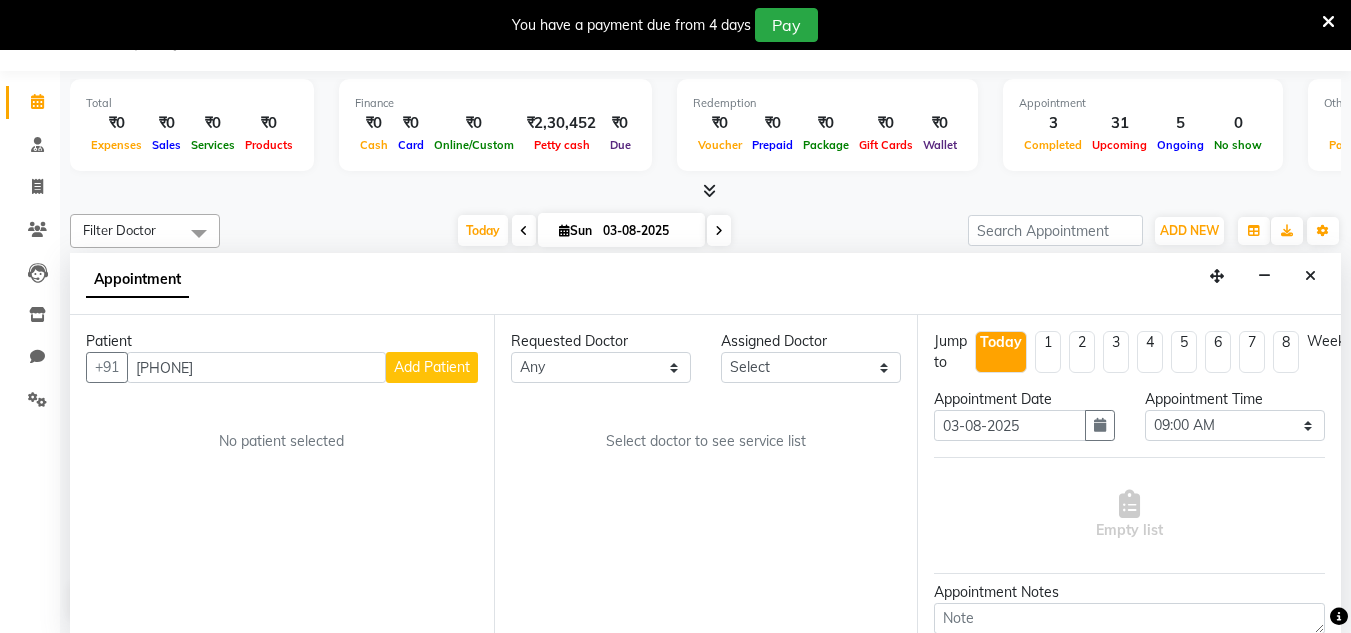 click on "Add Patient" at bounding box center (432, 367) 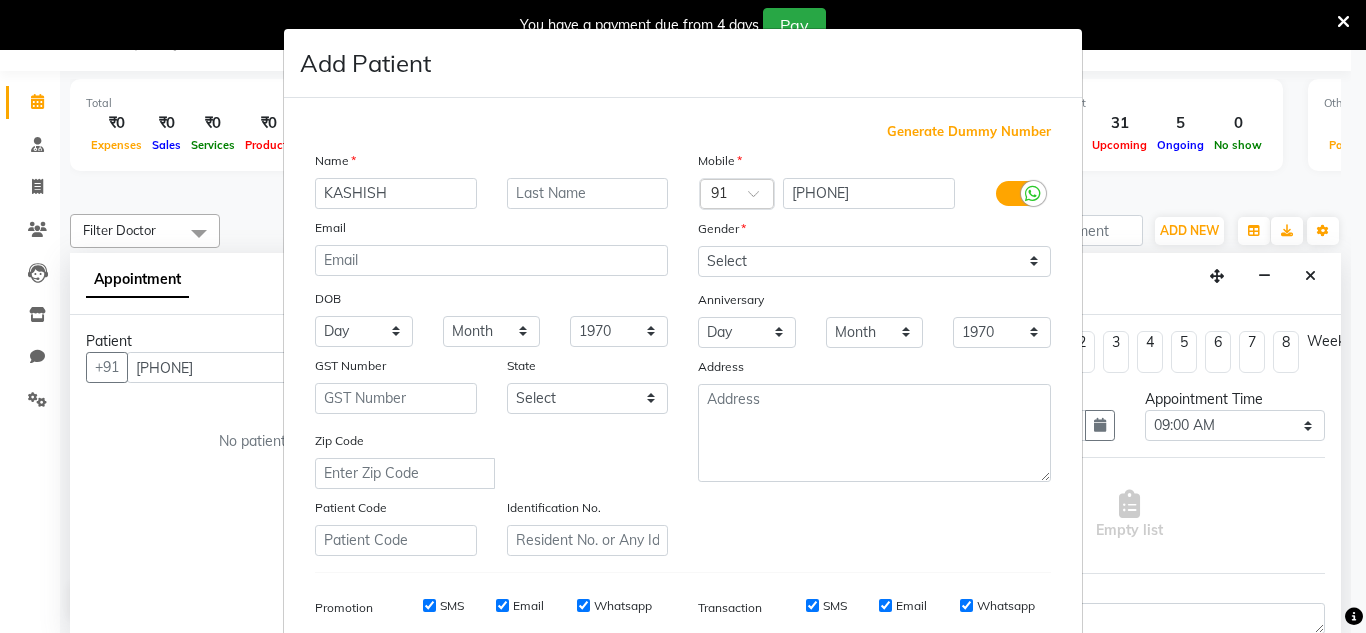 type on "KASHISH" 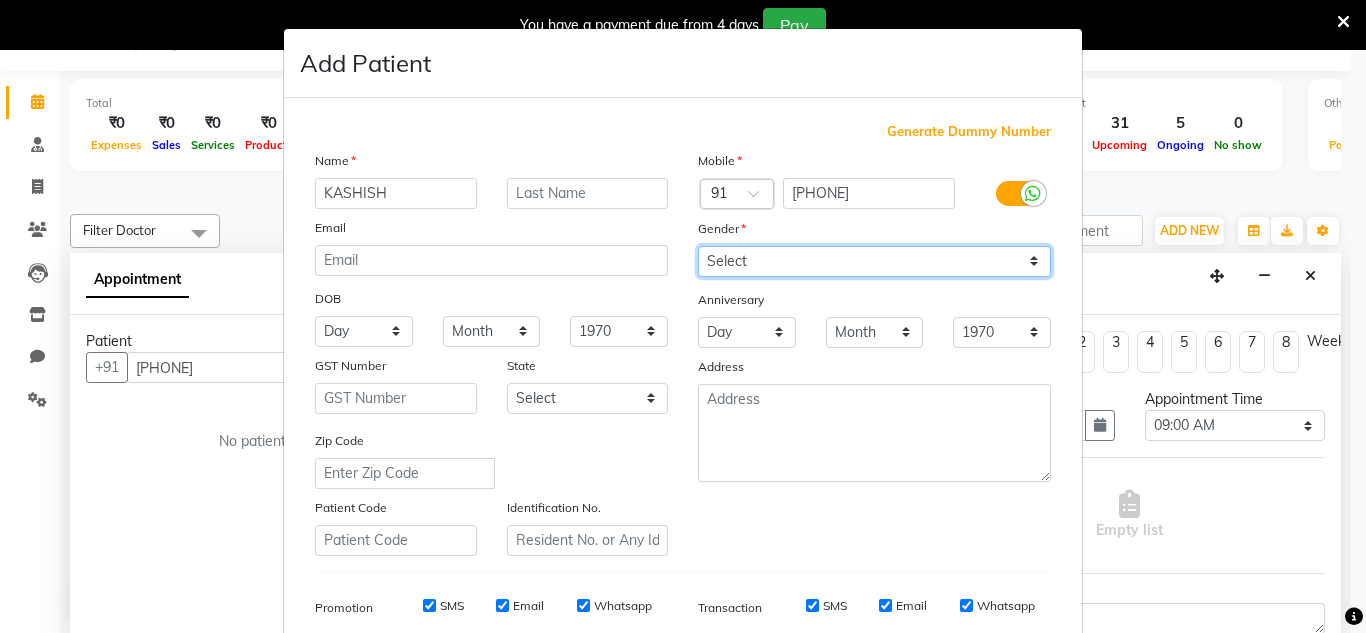 click on "Select Male Female Other Prefer Not To Say" at bounding box center [874, 261] 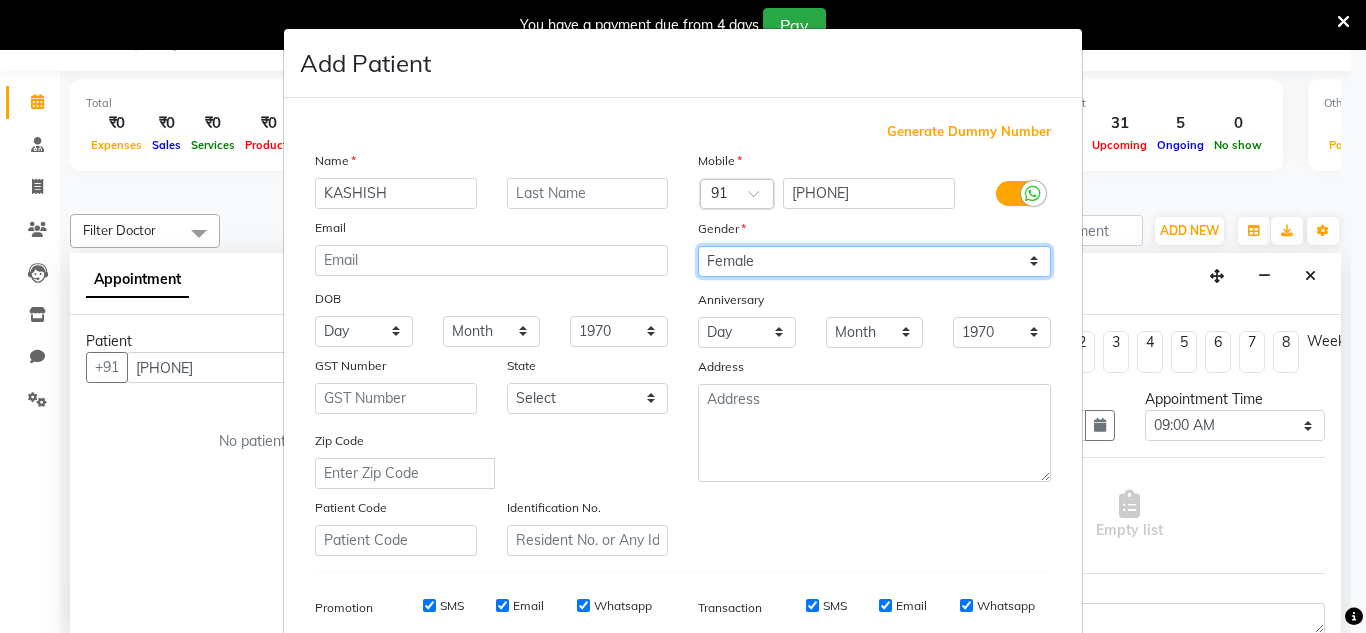 click on "Select Male Female Other Prefer Not To Say" at bounding box center [874, 261] 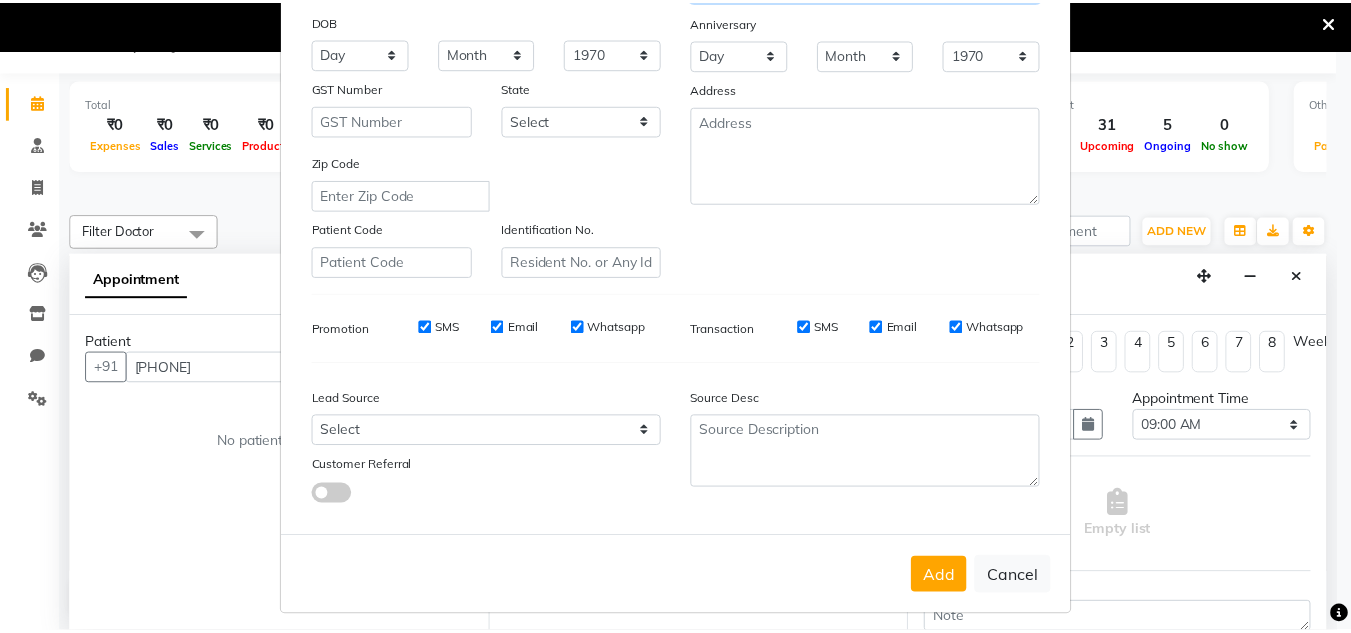 scroll, scrollTop: 290, scrollLeft: 0, axis: vertical 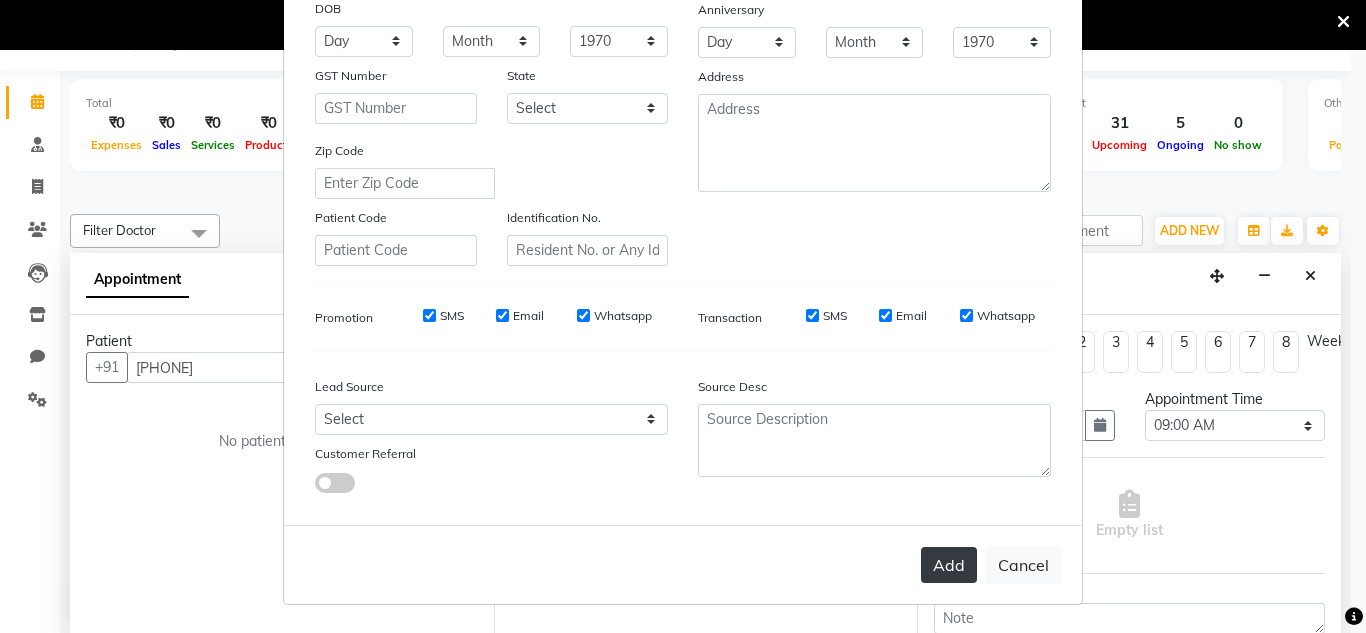 click on "Add" at bounding box center [949, 565] 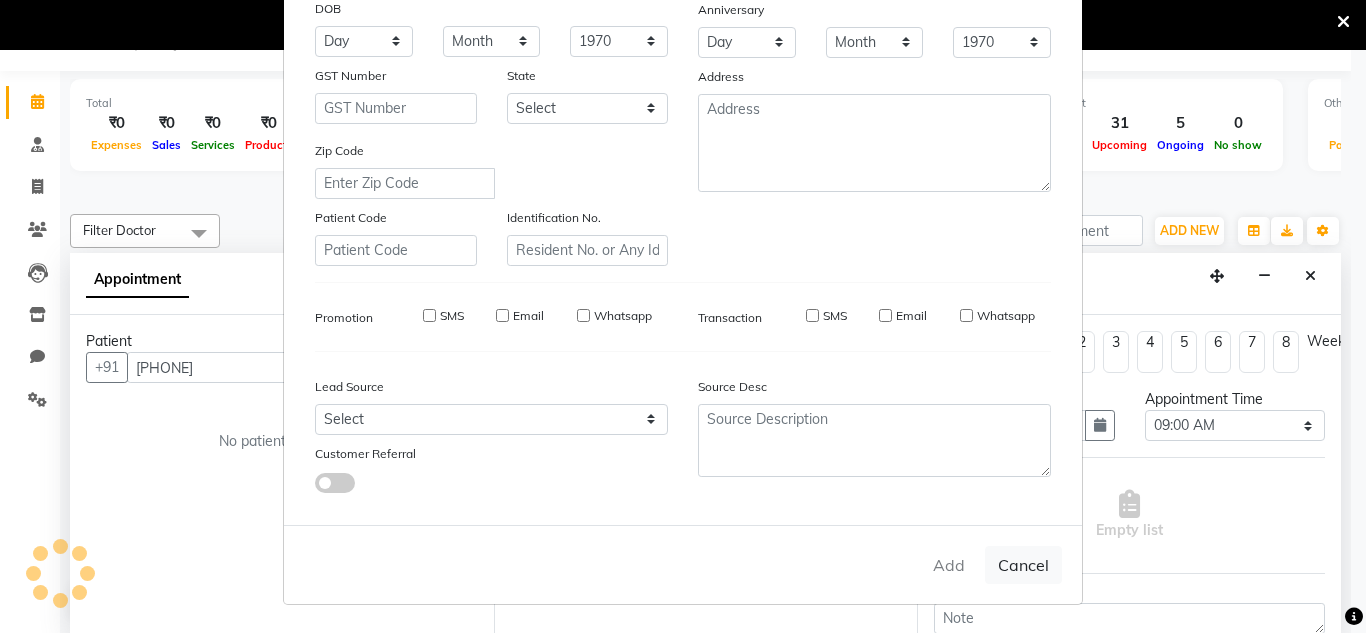 type 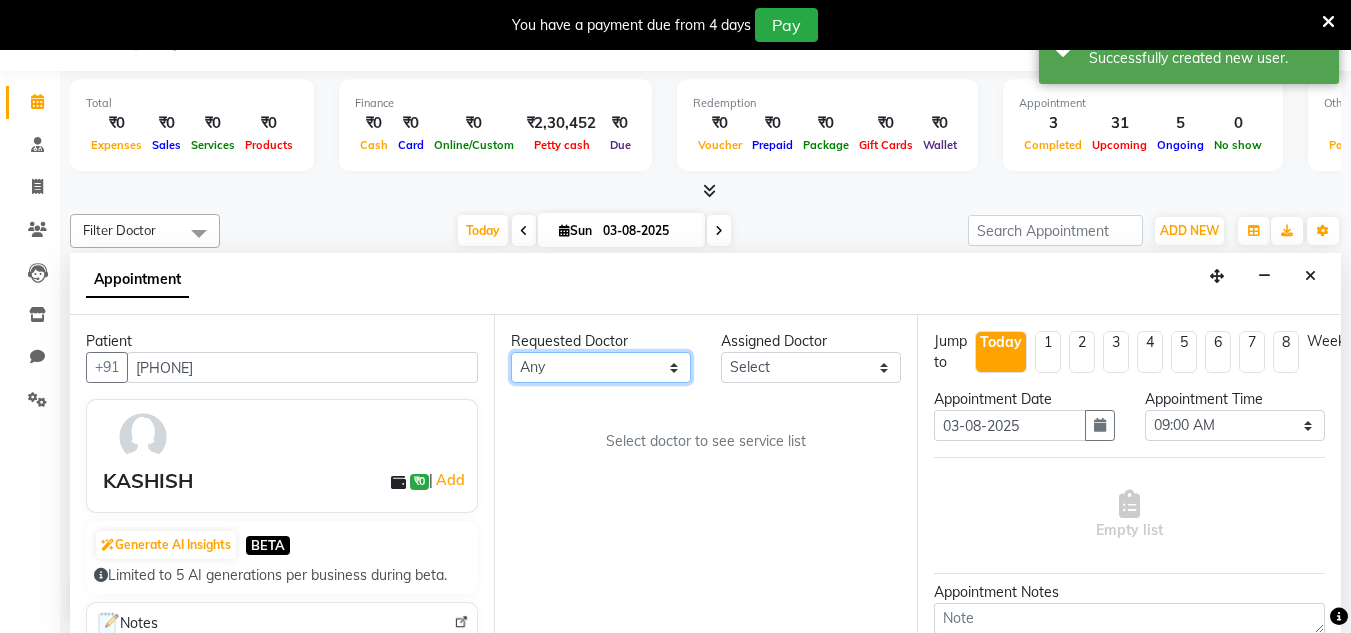 click on "Any DR. AASTHA	 DR. AYESHA	 DR. HIRALBEN" at bounding box center [601, 367] 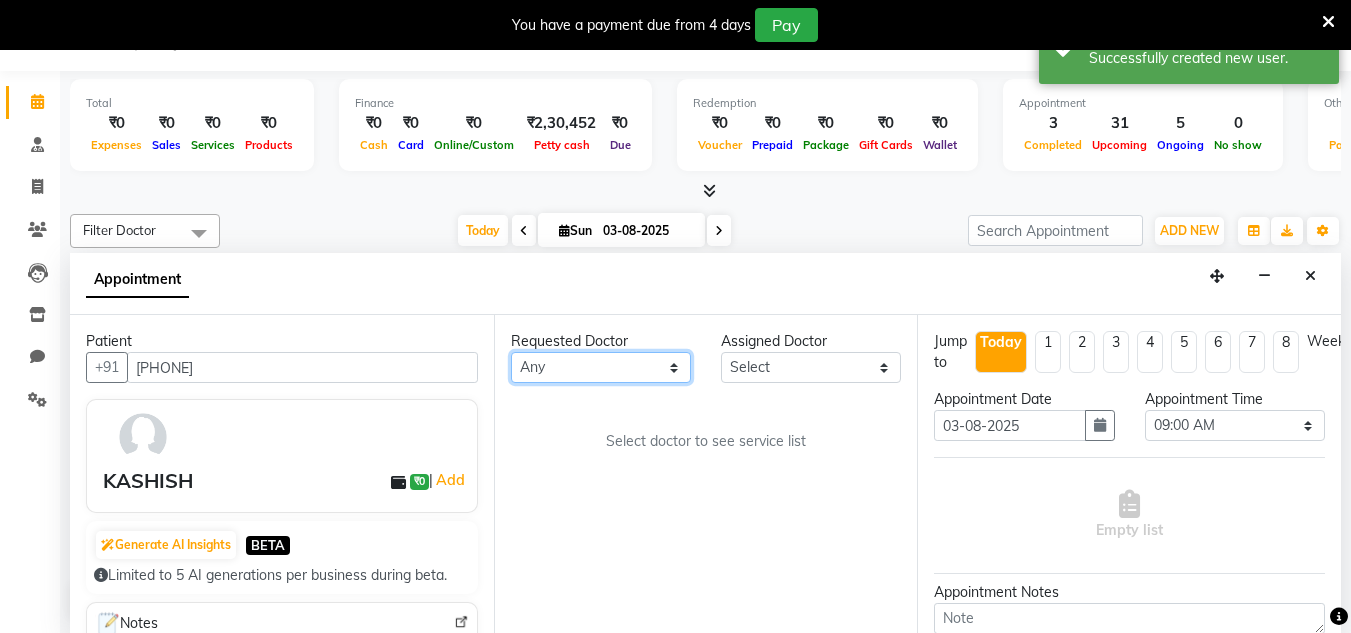 select on "86210" 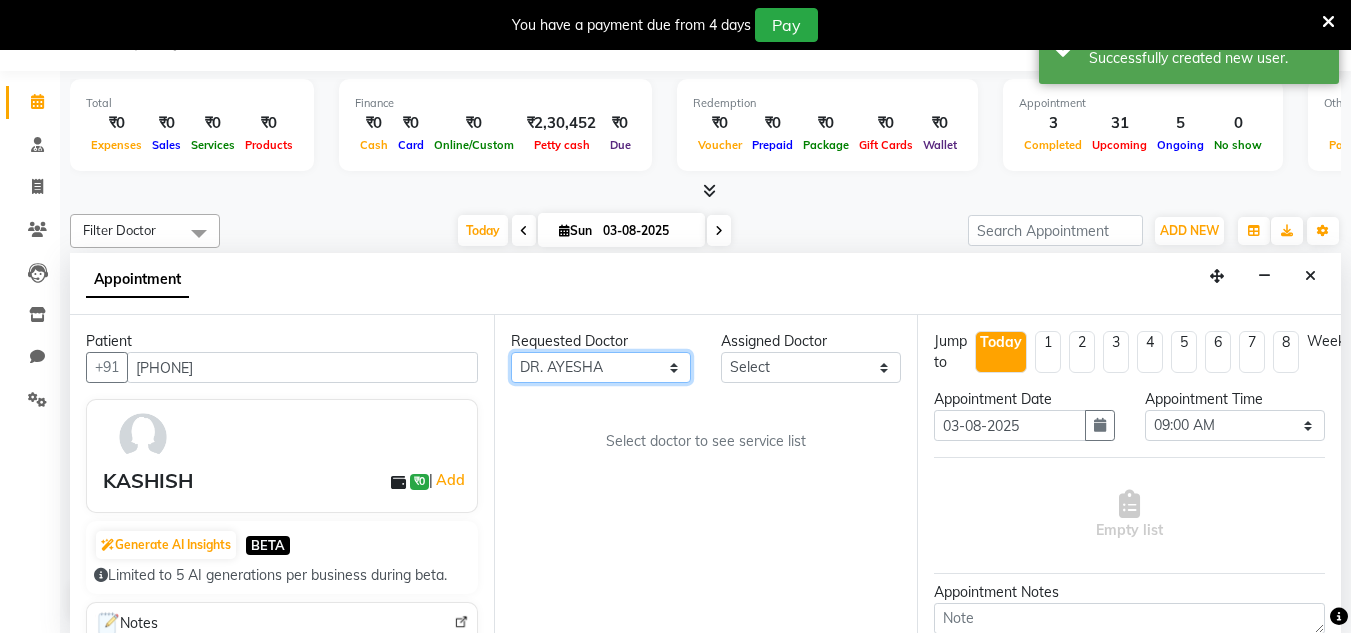 click on "Any DR. AASTHA	 DR. AYESHA	 DR. HIRALBEN" at bounding box center (601, 367) 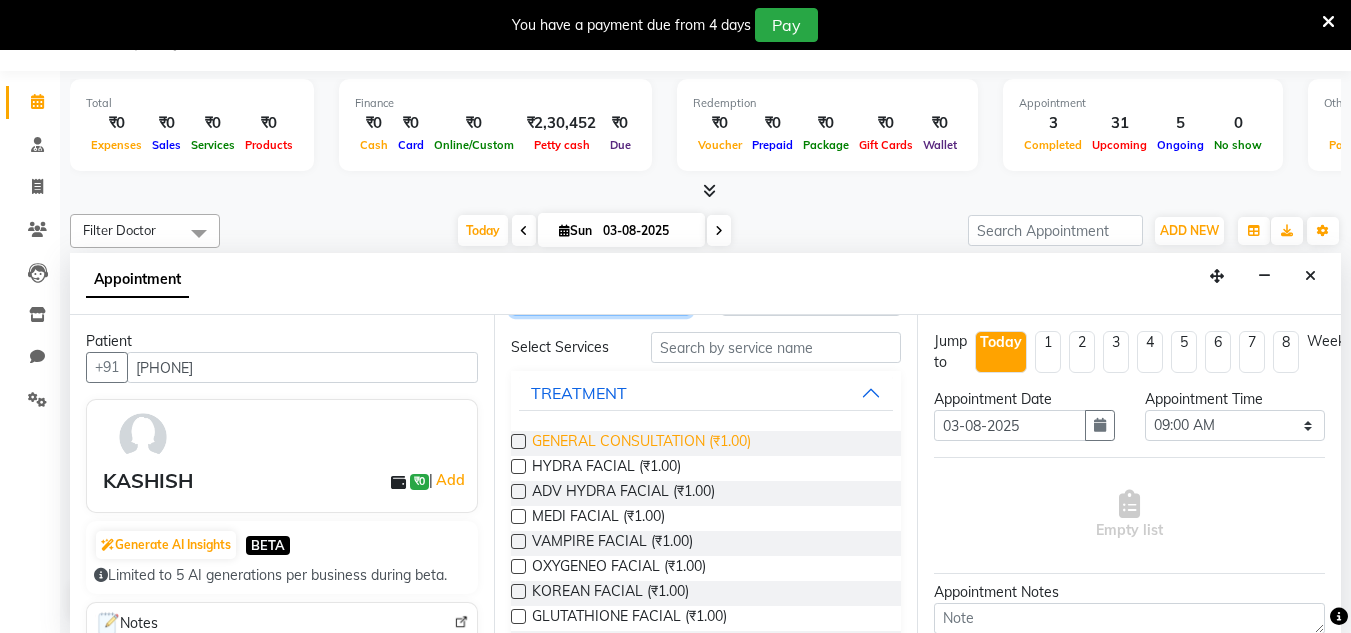 scroll, scrollTop: 100, scrollLeft: 0, axis: vertical 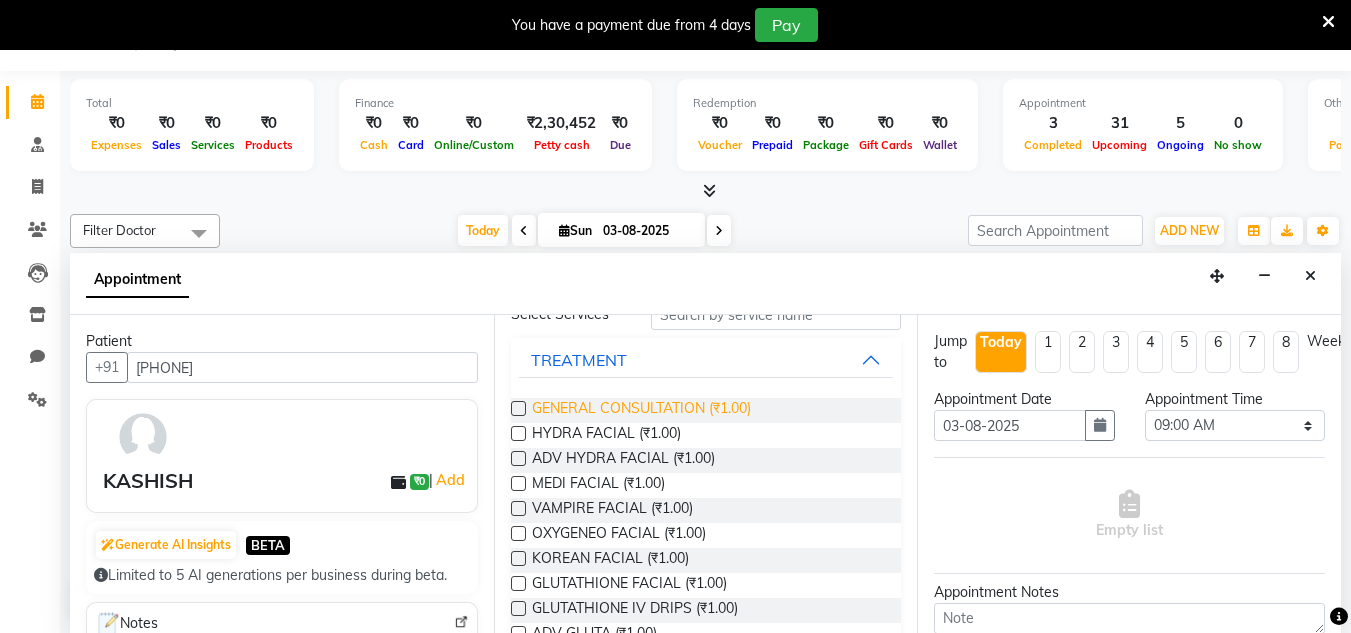 click on "GENERAL CONSULTATION (₹1.00)" at bounding box center [641, 410] 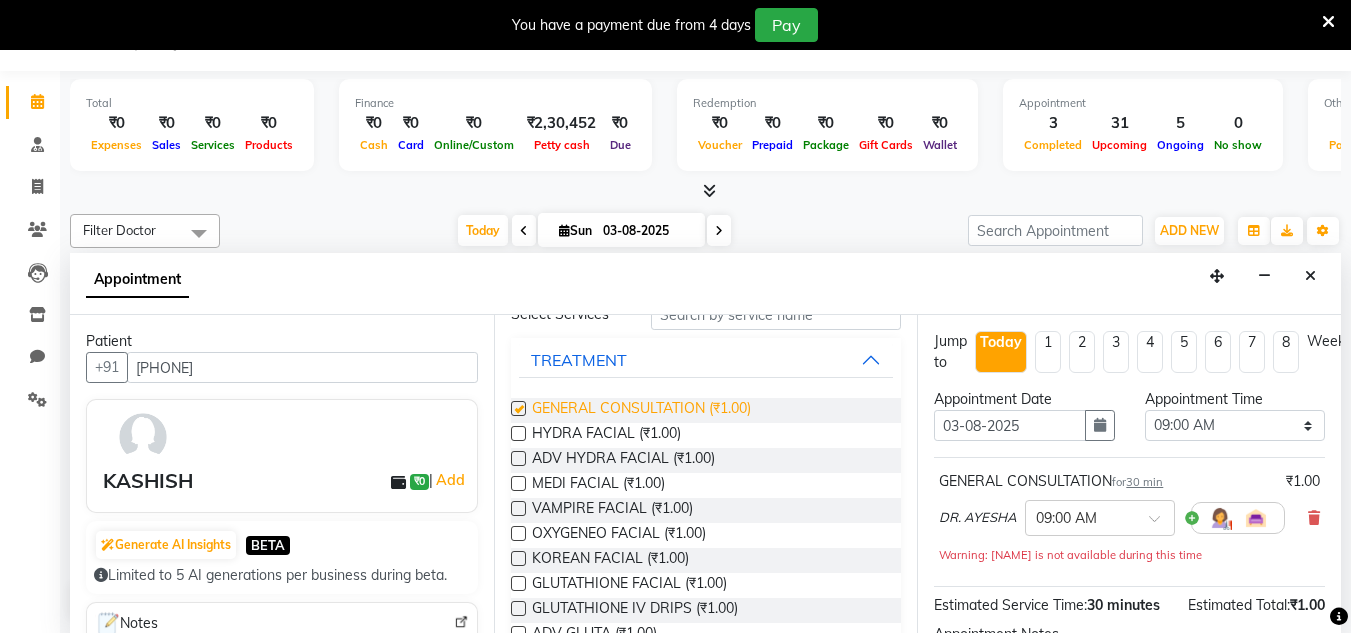 checkbox on "false" 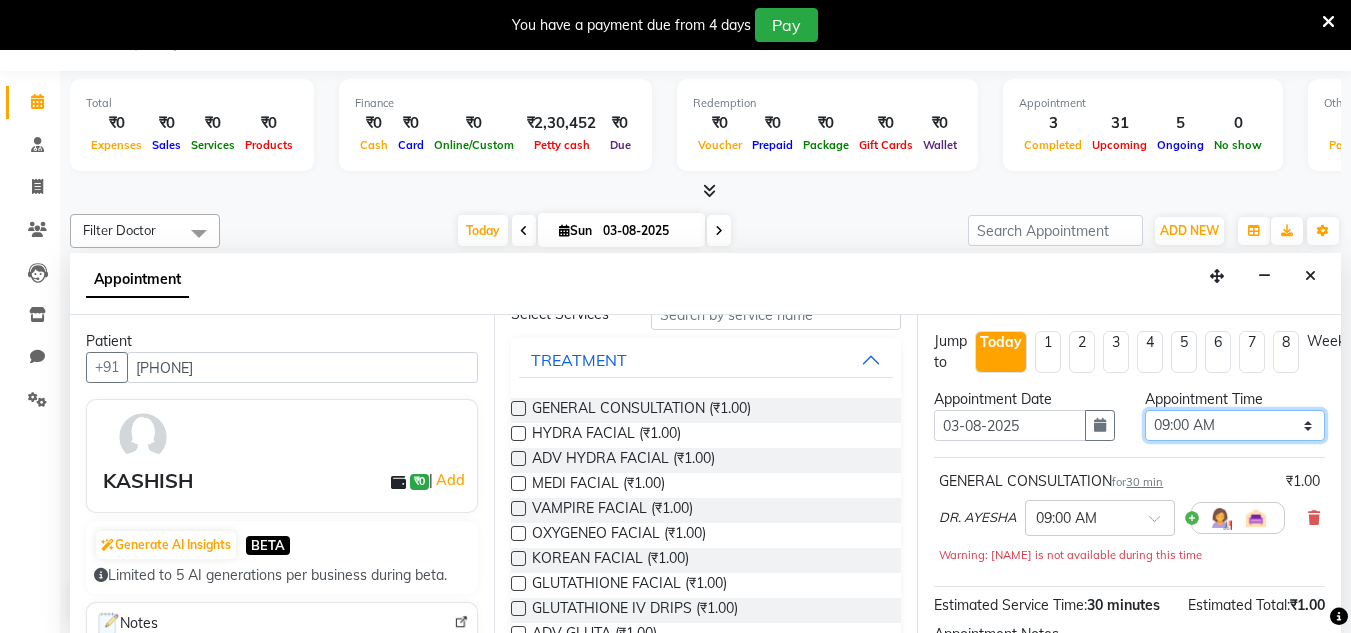 click on "Select 09:00 AM 09:15 AM 09:30 AM 09:45 AM 10:00 AM 10:15 AM 10:30 AM 10:45 AM 11:00 AM 11:15 AM 11:30 AM 11:45 AM 12:00 PM 12:15 PM 12:30 PM 12:45 PM 01:00 PM 01:15 PM 01:30 PM 01:45 PM 02:00 PM 02:15 PM 02:30 PM 02:45 PM 03:00 PM 03:15 PM 03:30 PM 03:45 PM 04:00 PM 04:15 PM 04:30 PM 04:45 PM 05:00 PM 05:15 PM 05:30 PM 05:45 PM 06:00 PM 06:15 PM 06:30 PM 06:45 PM 07:00 PM 07:15 PM 07:30 PM 07:45 PM 08:00 PM 08:15 PM 08:30 PM 08:45 PM 09:00 PM 09:15 PM 09:30 PM 09:45 PM 10:00 PM" at bounding box center [1235, 425] 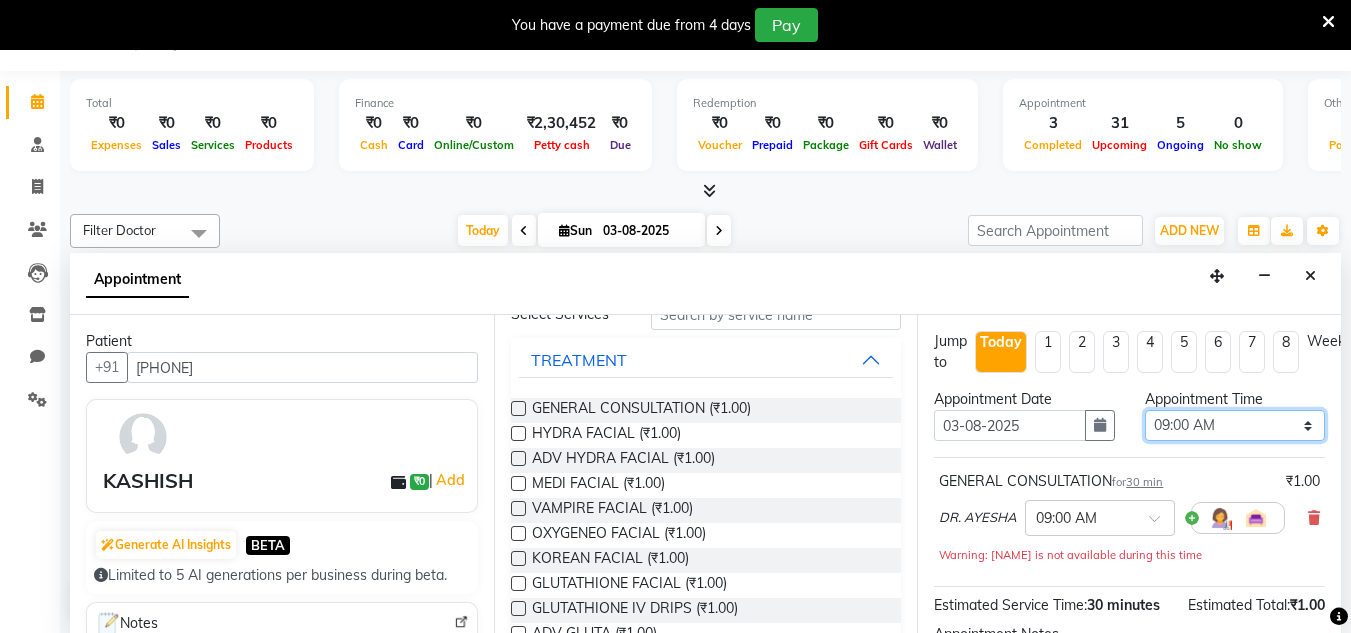 select on "870" 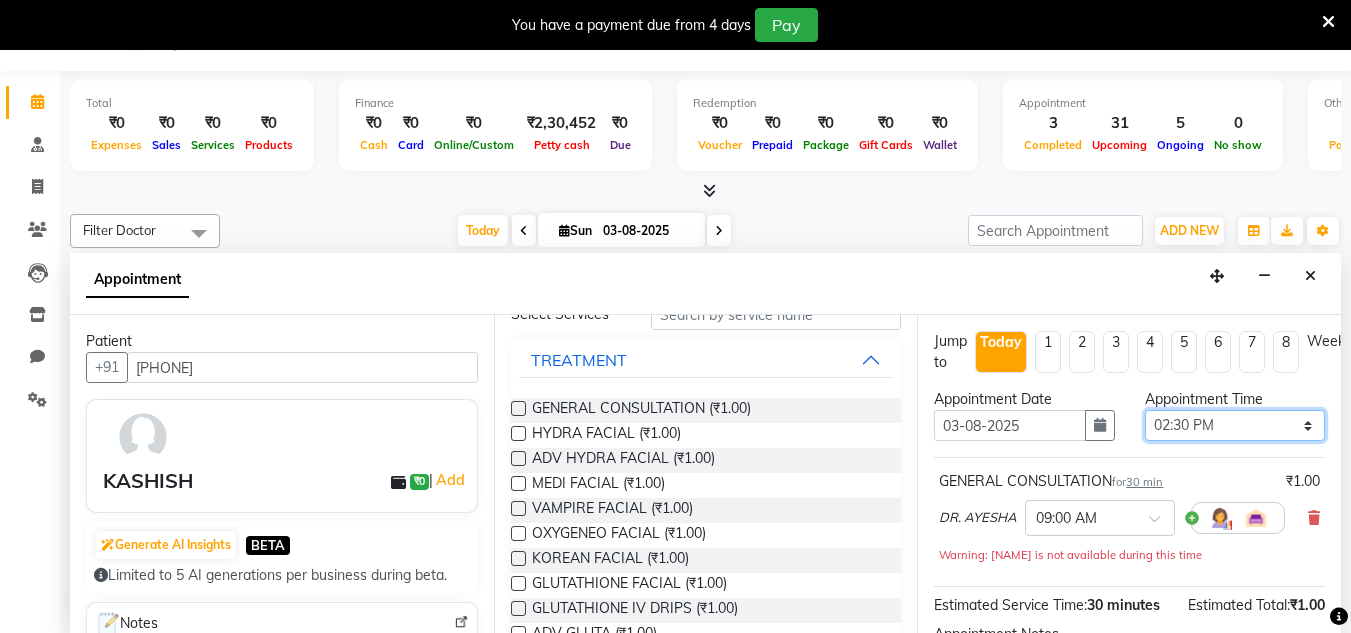 click on "Select 09:00 AM 09:15 AM 09:30 AM 09:45 AM 10:00 AM 10:15 AM 10:30 AM 10:45 AM 11:00 AM 11:15 AM 11:30 AM 11:45 AM 12:00 PM 12:15 PM 12:30 PM 12:45 PM 01:00 PM 01:15 PM 01:30 PM 01:45 PM 02:00 PM 02:15 PM 02:30 PM 02:45 PM 03:00 PM 03:15 PM 03:30 PM 03:45 PM 04:00 PM 04:15 PM 04:30 PM 04:45 PM 05:00 PM 05:15 PM 05:30 PM 05:45 PM 06:00 PM 06:15 PM 06:30 PM 06:45 PM 07:00 PM 07:15 PM 07:30 PM 07:45 PM 08:00 PM 08:15 PM 08:30 PM 08:45 PM 09:00 PM 09:15 PM 09:30 PM 09:45 PM 10:00 PM" at bounding box center (1235, 425) 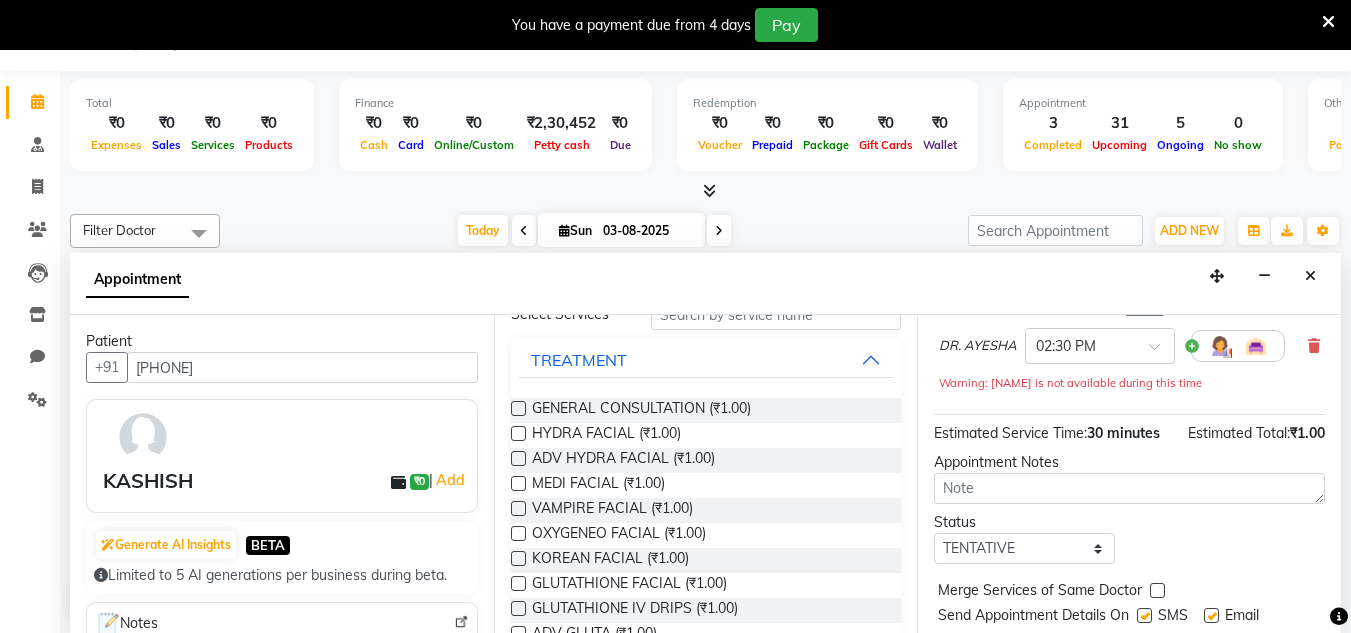 scroll, scrollTop: 200, scrollLeft: 0, axis: vertical 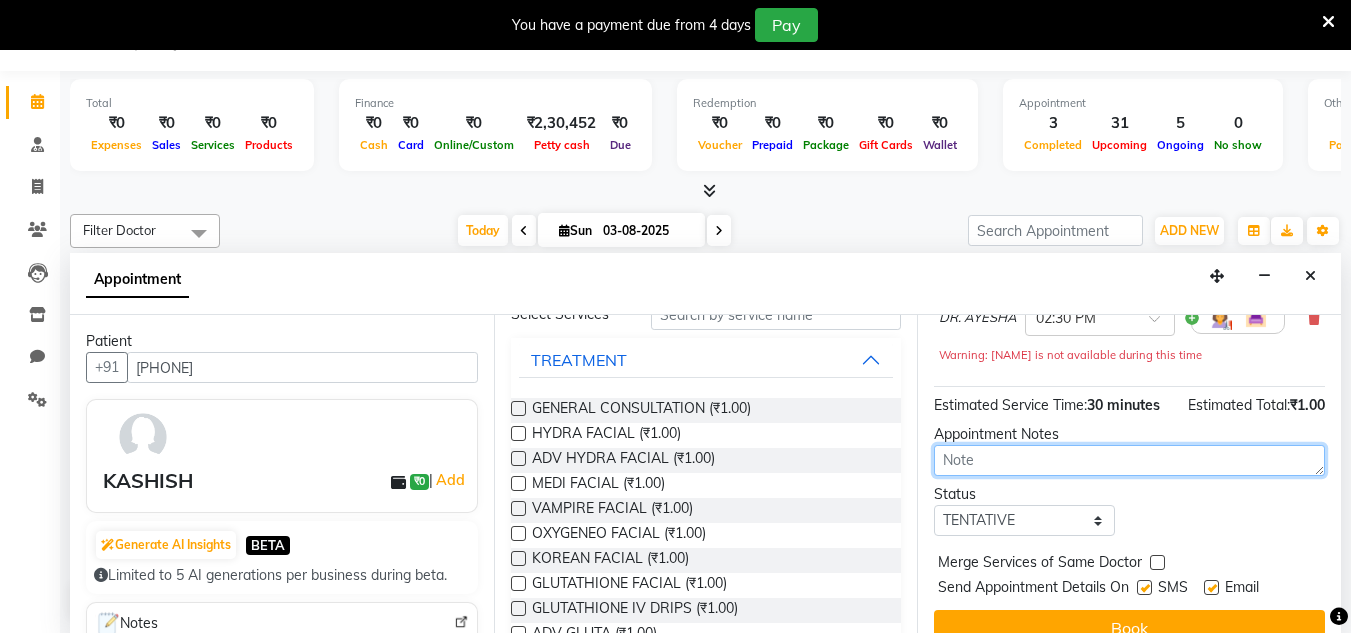 click at bounding box center (1129, 460) 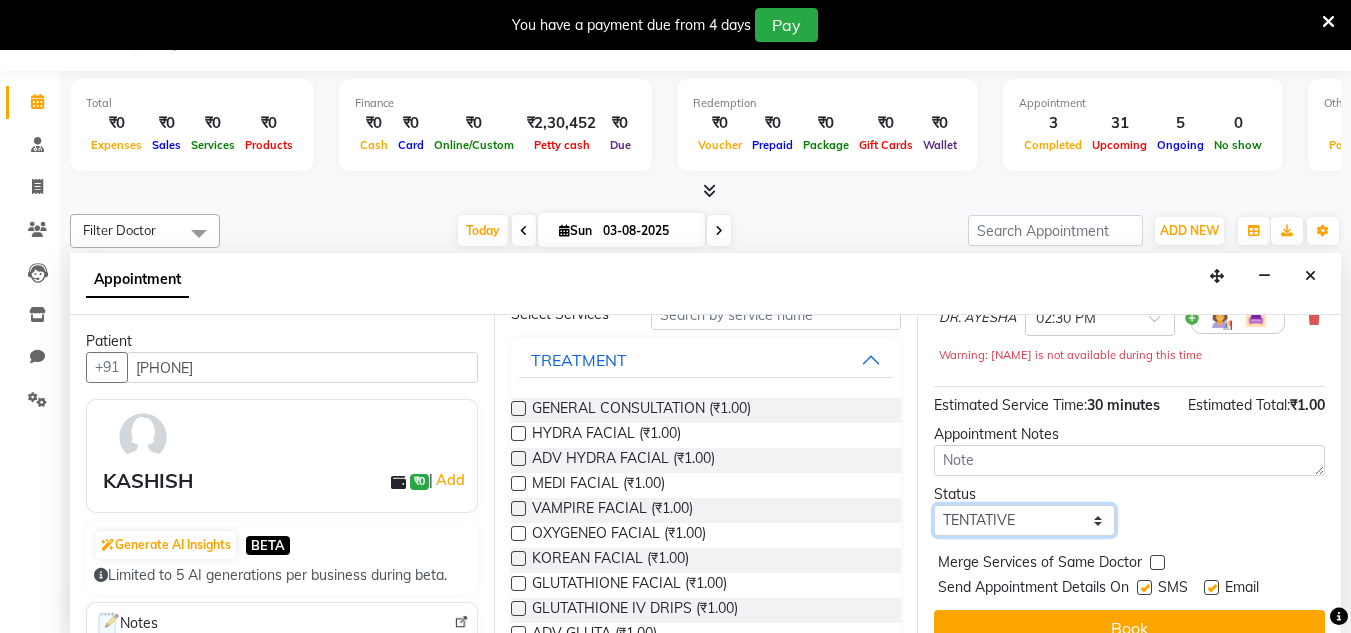 click on "Select TENTATIVE CONFIRM CHECK-IN UPCOMING" at bounding box center [1024, 520] 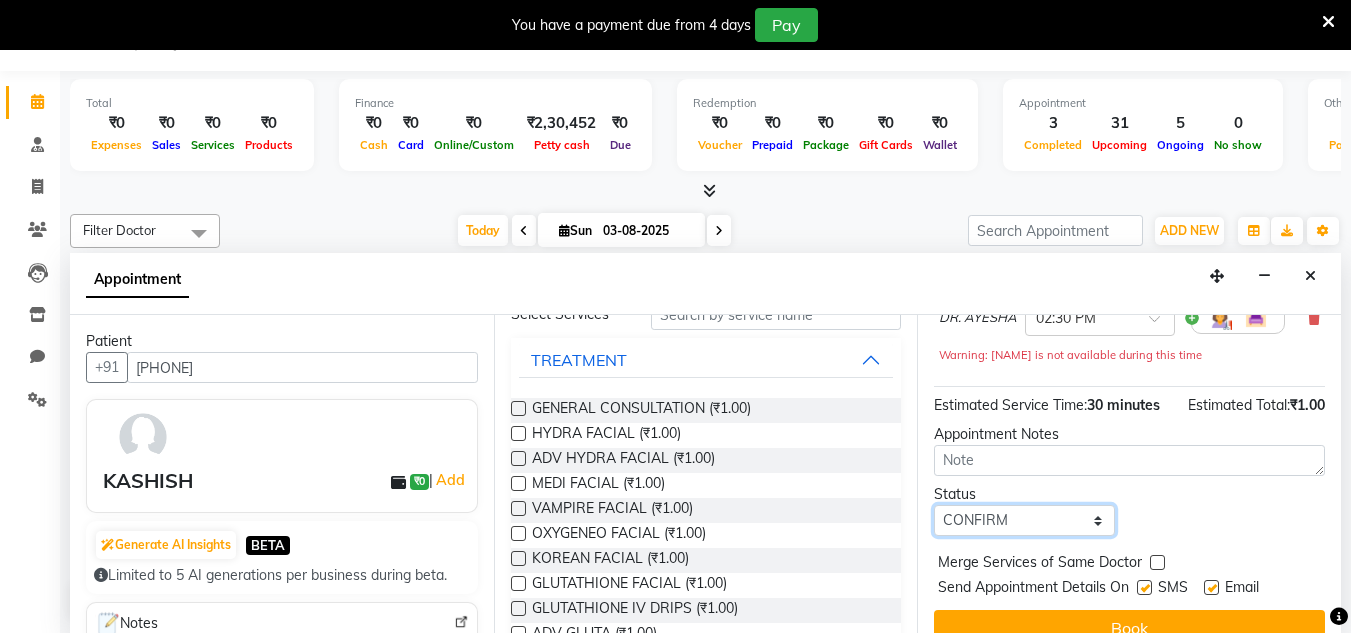 click on "Select TENTATIVE CONFIRM CHECK-IN UPCOMING" at bounding box center (1024, 520) 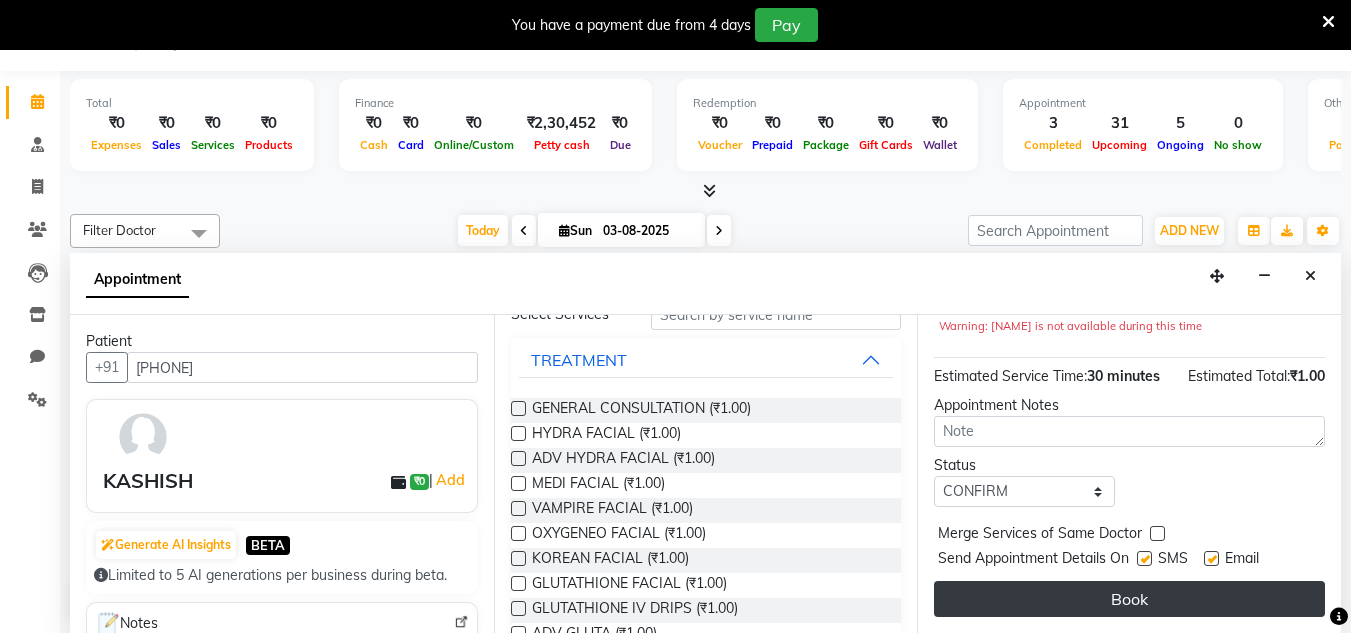 click on "Book" at bounding box center (1129, 599) 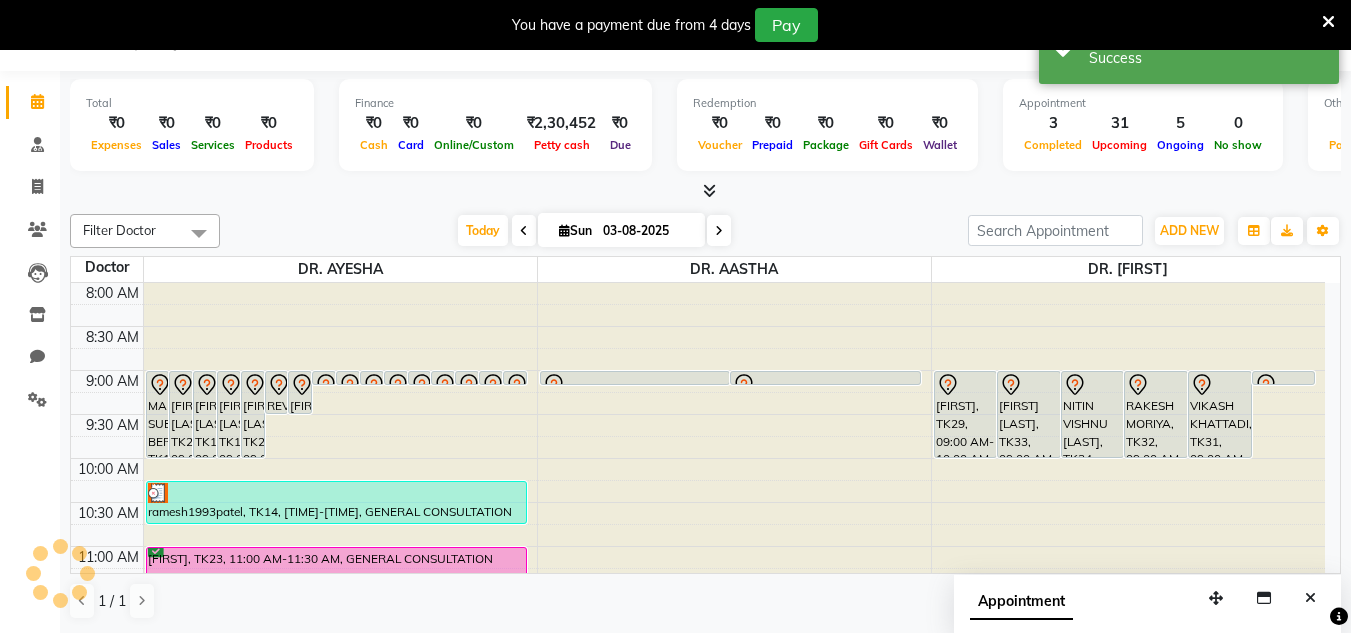 scroll, scrollTop: 0, scrollLeft: 0, axis: both 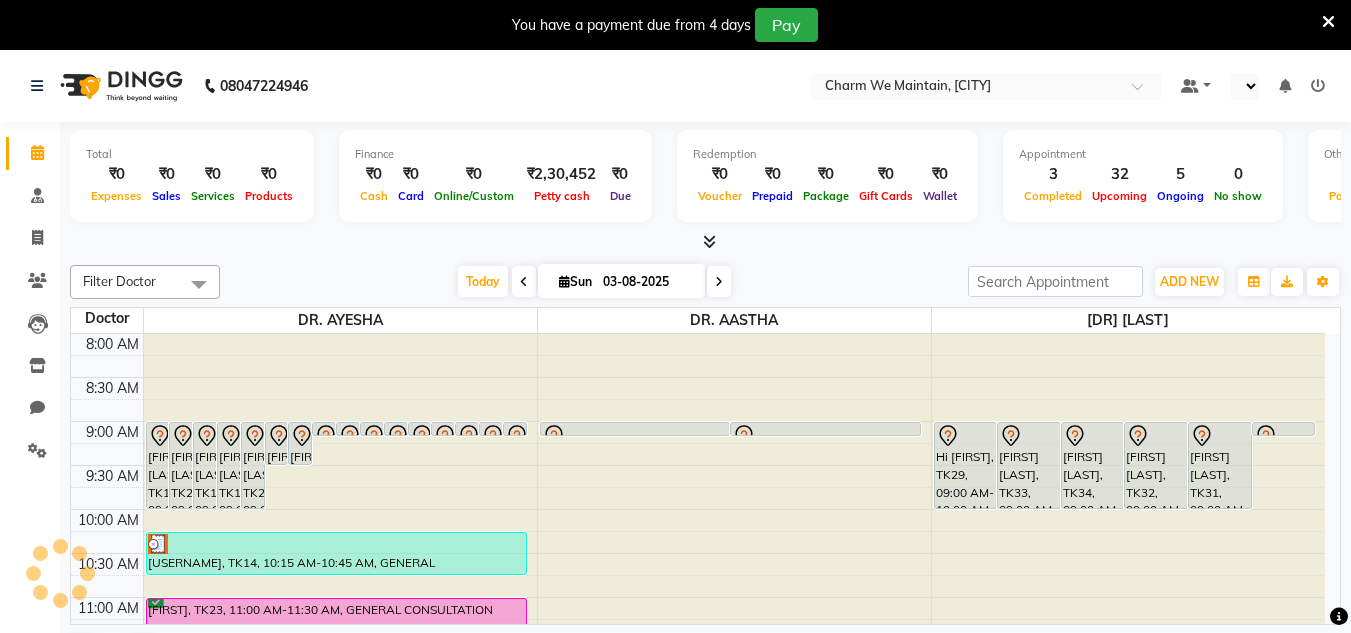 select on "en" 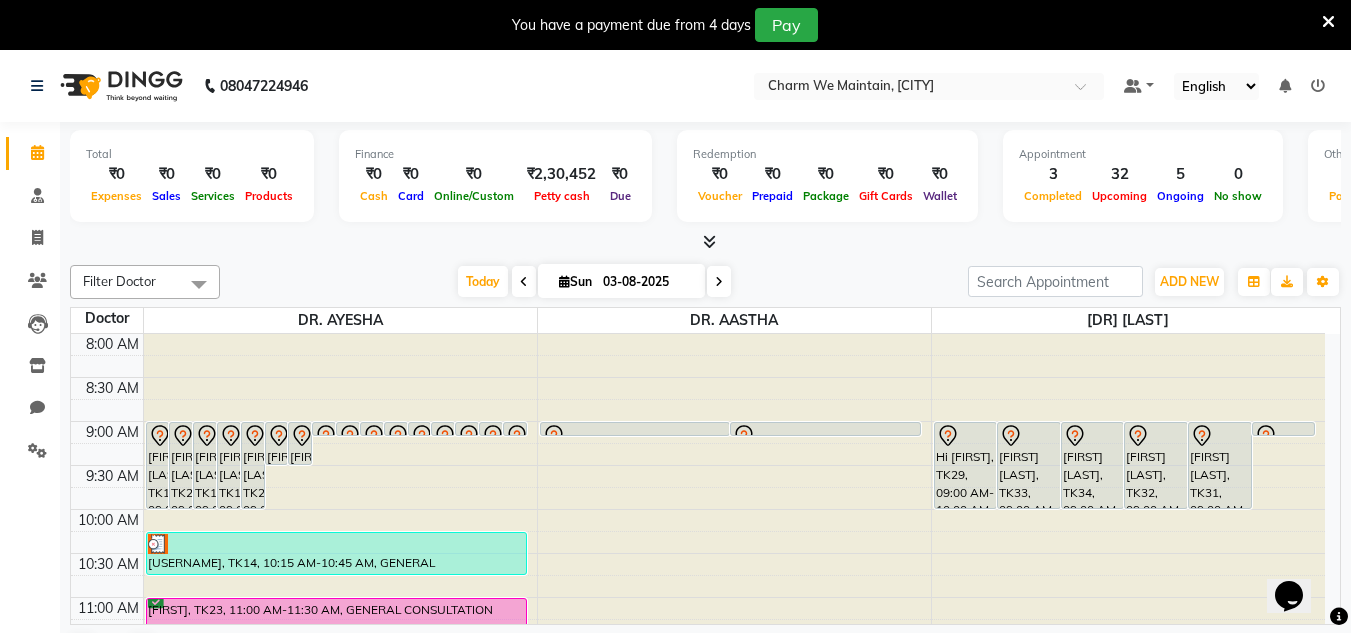 scroll, scrollTop: 0, scrollLeft: 0, axis: both 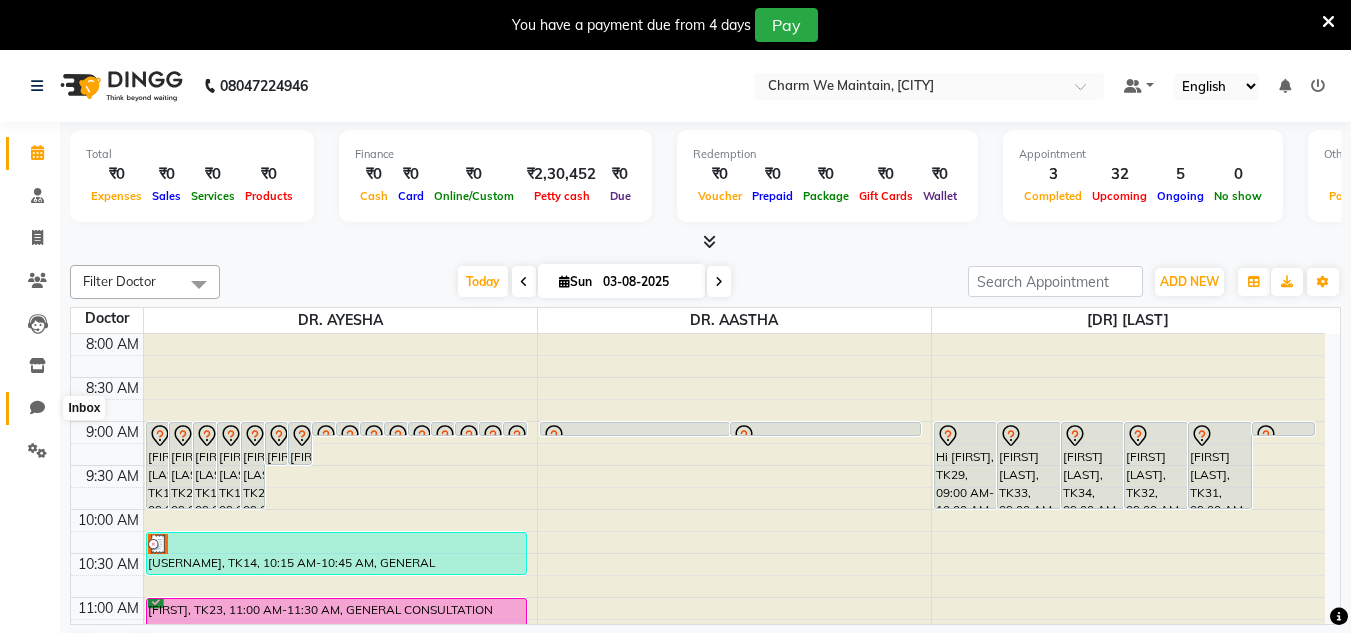 click 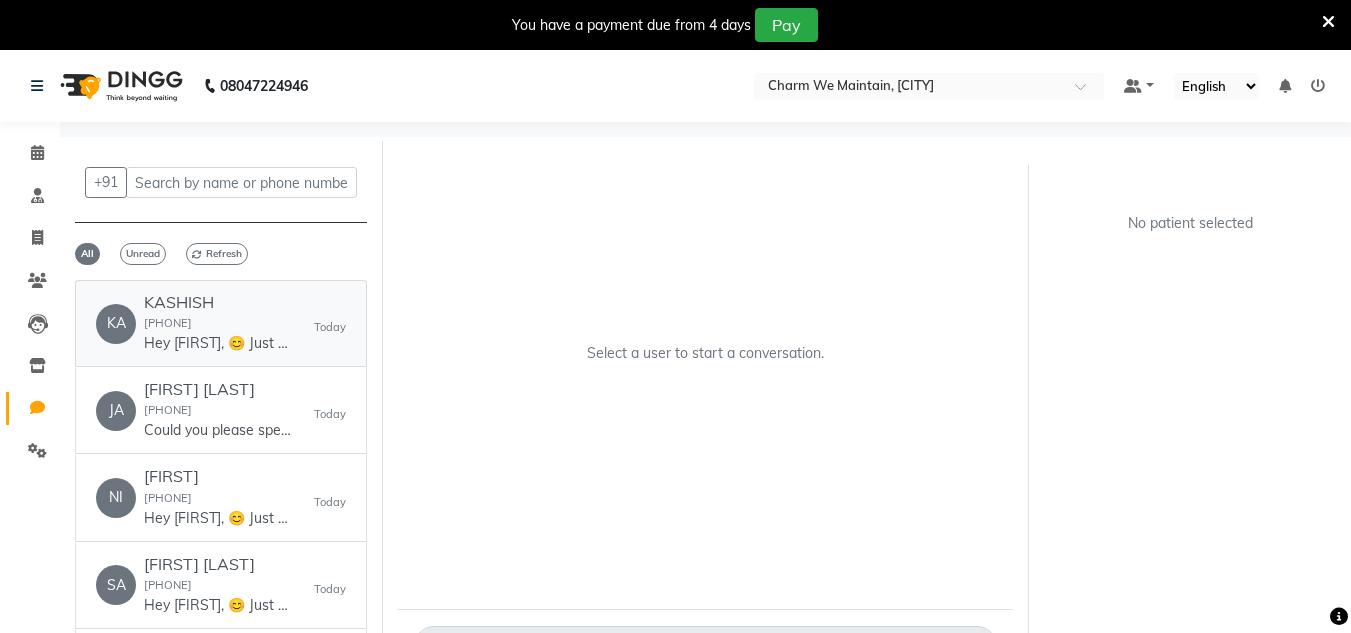 click on "Hey KASHISH, 😊
Just a quick reminder—your appointment at Charm We Maintain is confirmed.
📅 Today at 2:30 pm
📍 ww4.in/a?c=rwvqkJ
See you soon! Let us know if you need any changes." 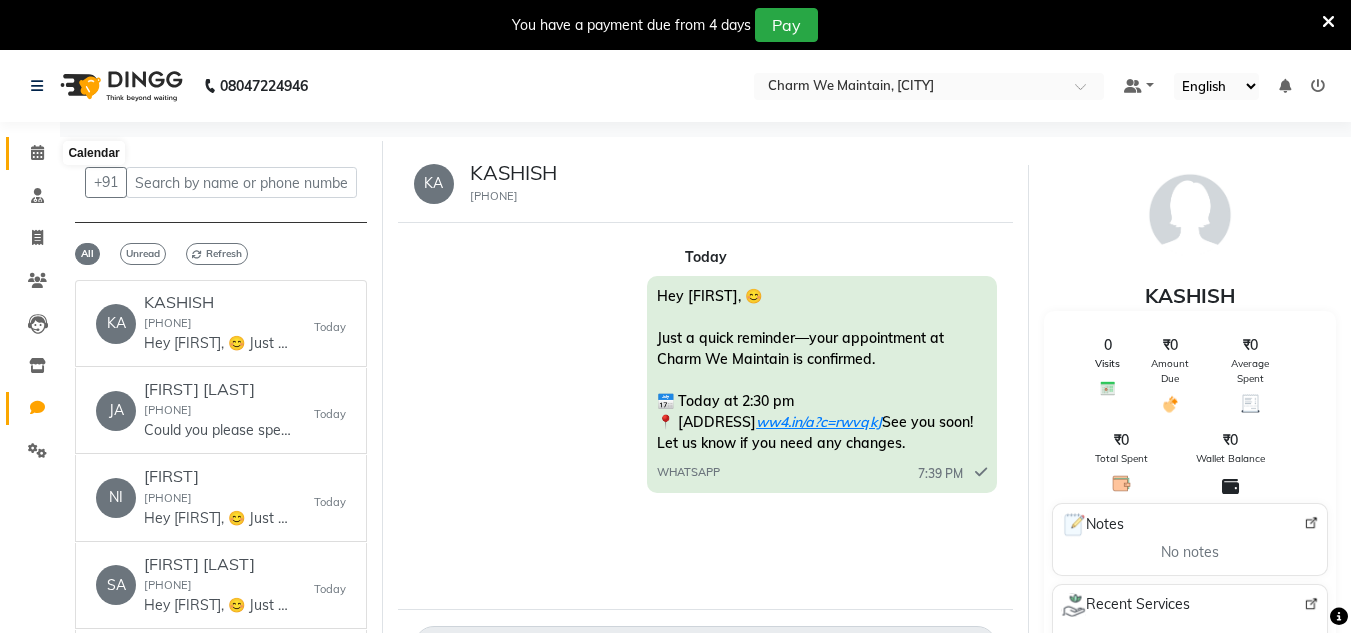 click 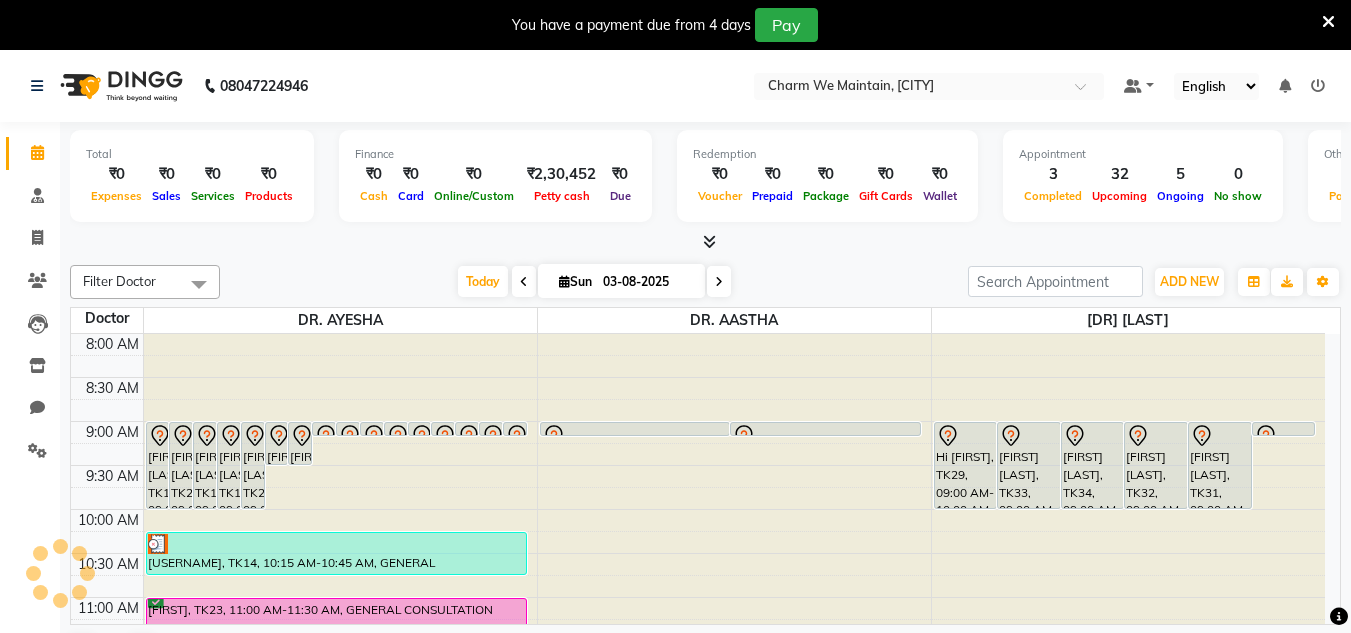 scroll, scrollTop: 0, scrollLeft: 0, axis: both 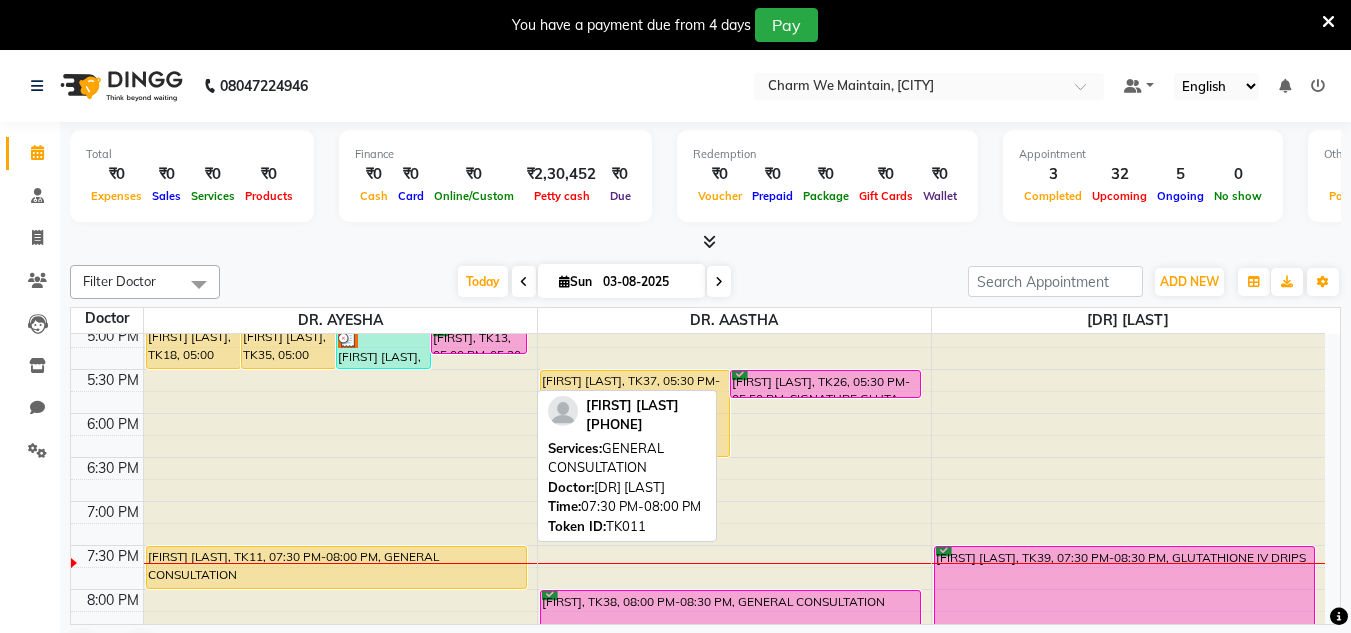 click on "[FIRST] [LAST], TK11, 07:30 PM-08:00 PM, GENERAL CONSULTATION" at bounding box center [336, 567] 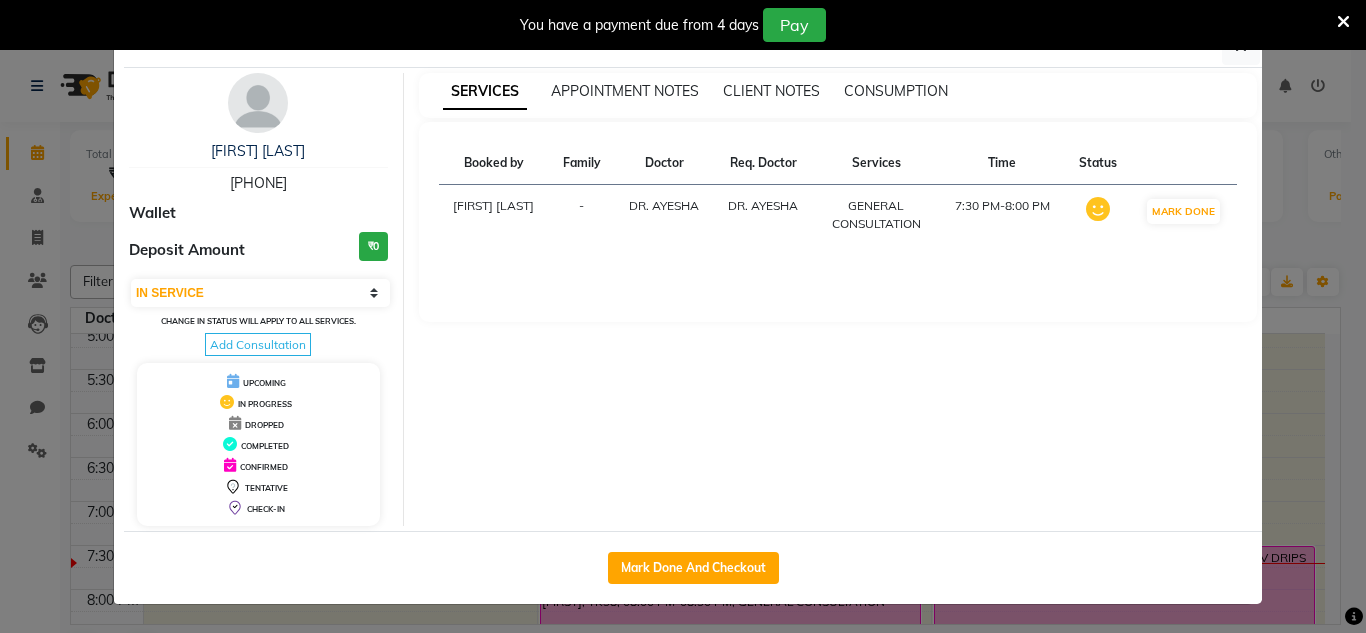 scroll, scrollTop: 0, scrollLeft: 0, axis: both 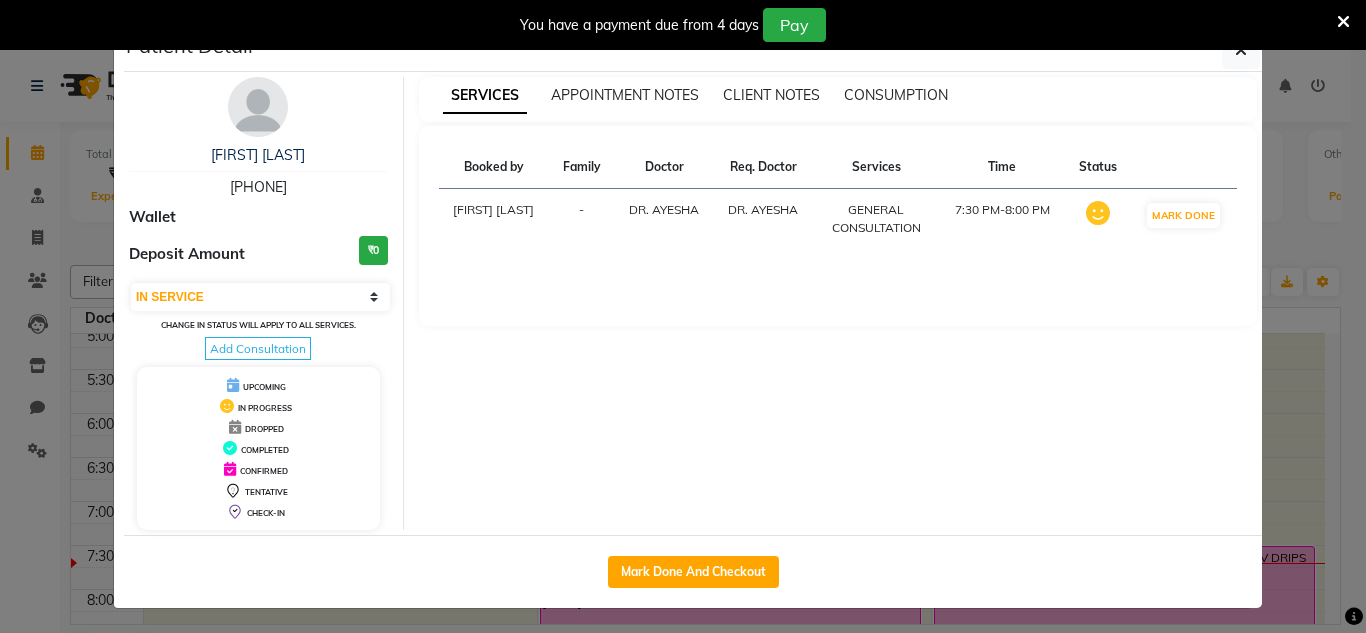 drag, startPoint x: 211, startPoint y: 188, endPoint x: 315, endPoint y: 189, distance: 104.00481 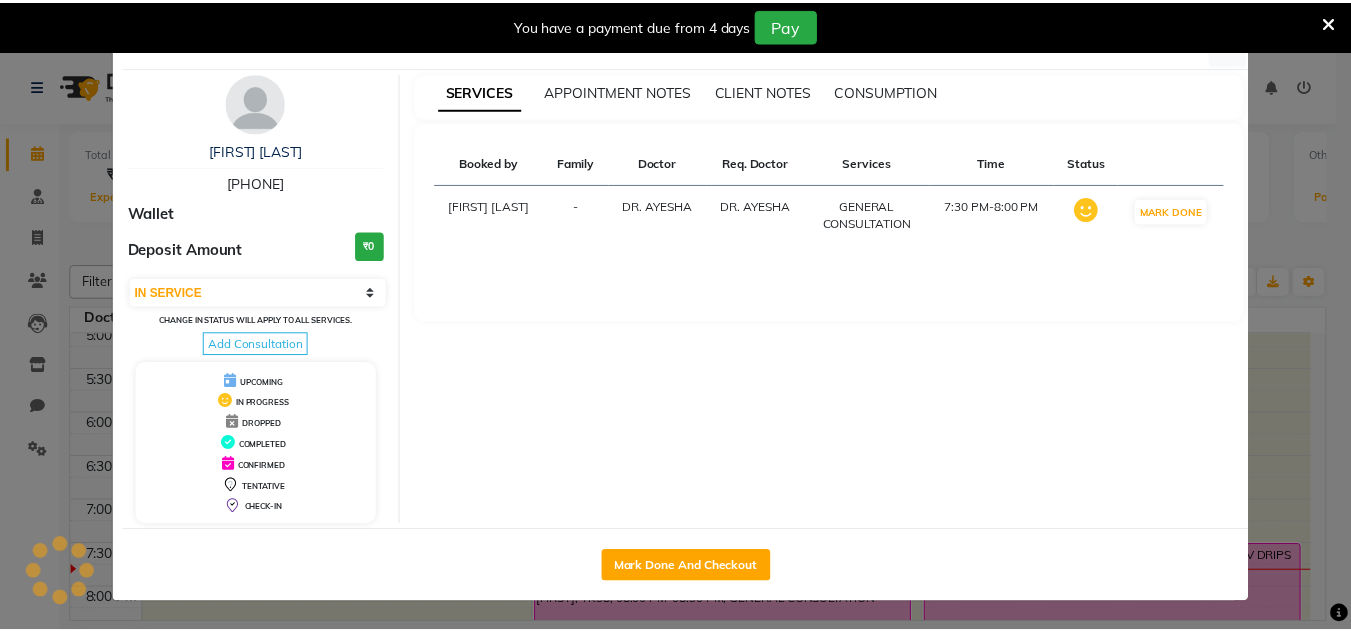 scroll, scrollTop: 0, scrollLeft: 0, axis: both 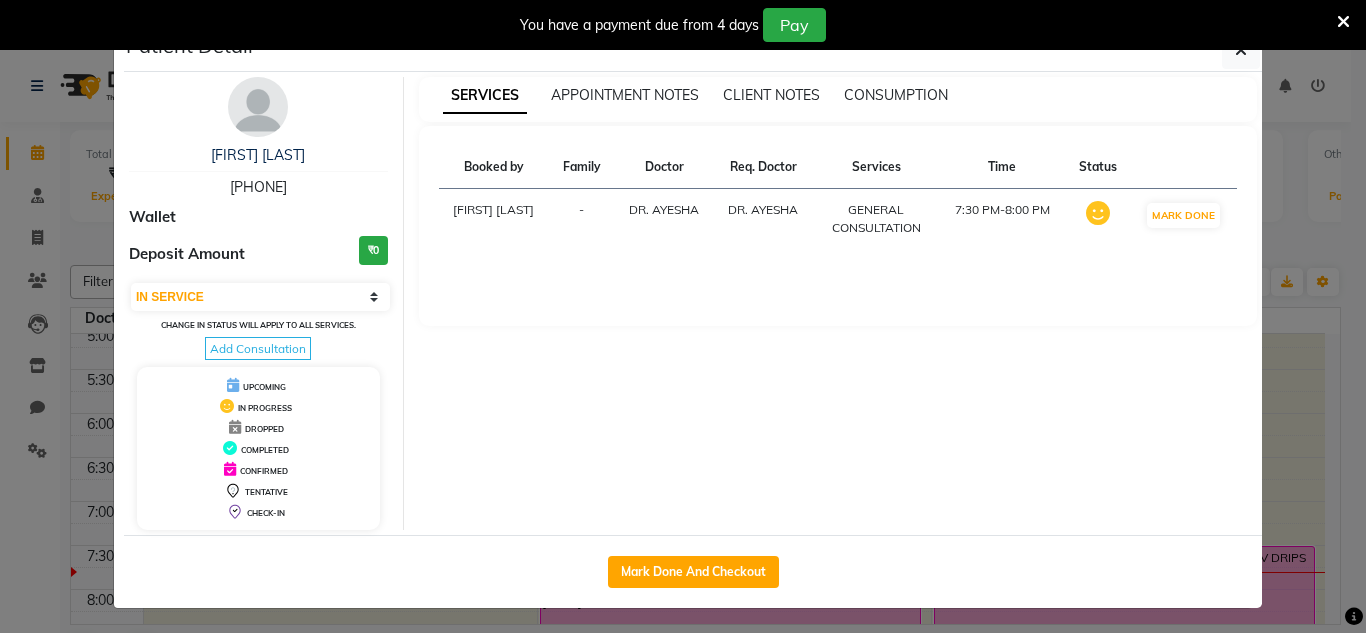 copy on "[PHONE]" 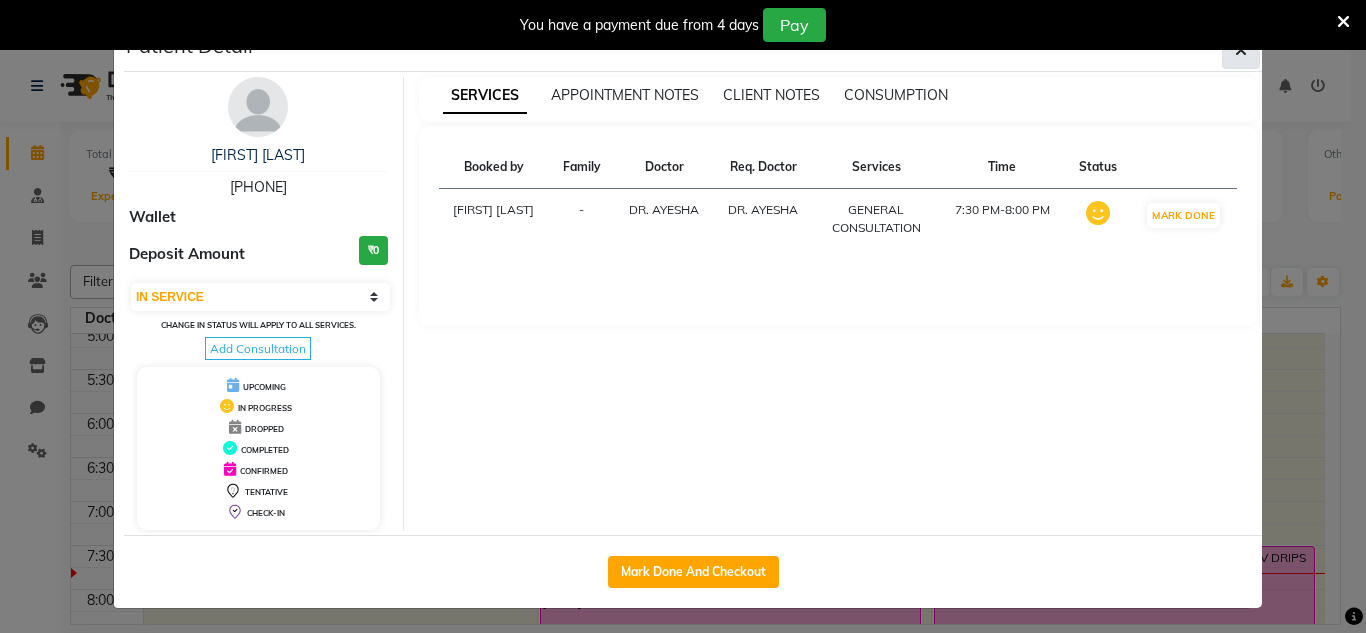 click 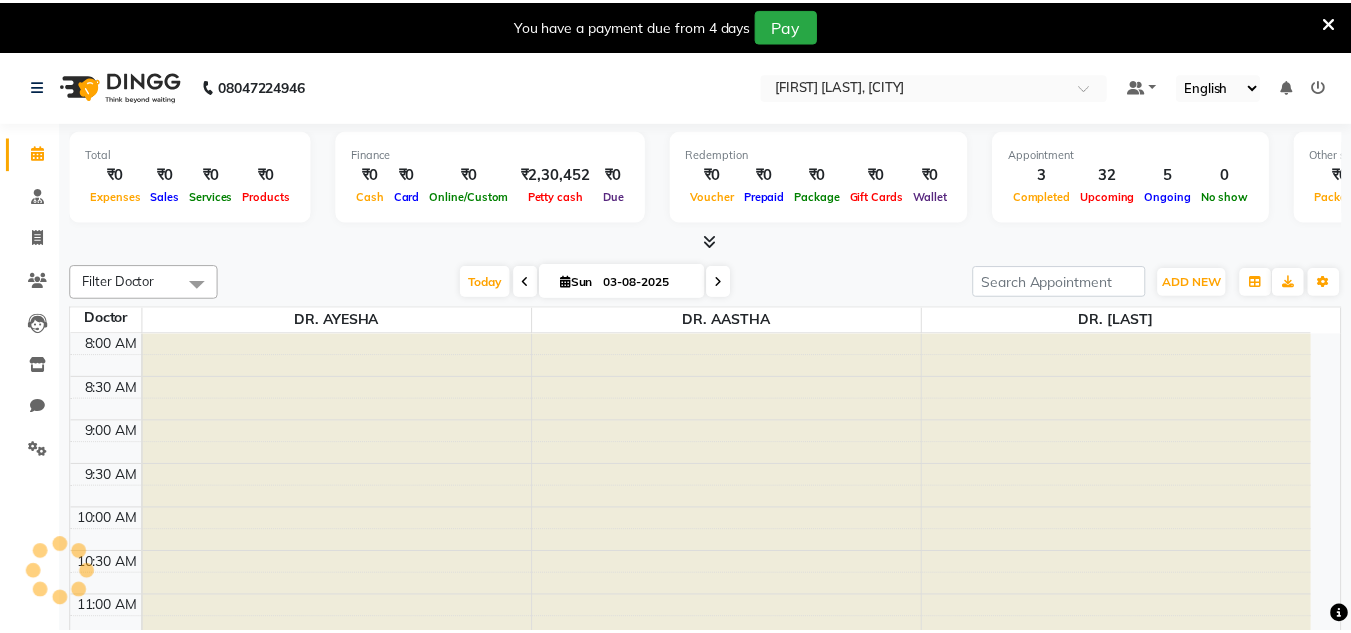 scroll, scrollTop: 0, scrollLeft: 0, axis: both 